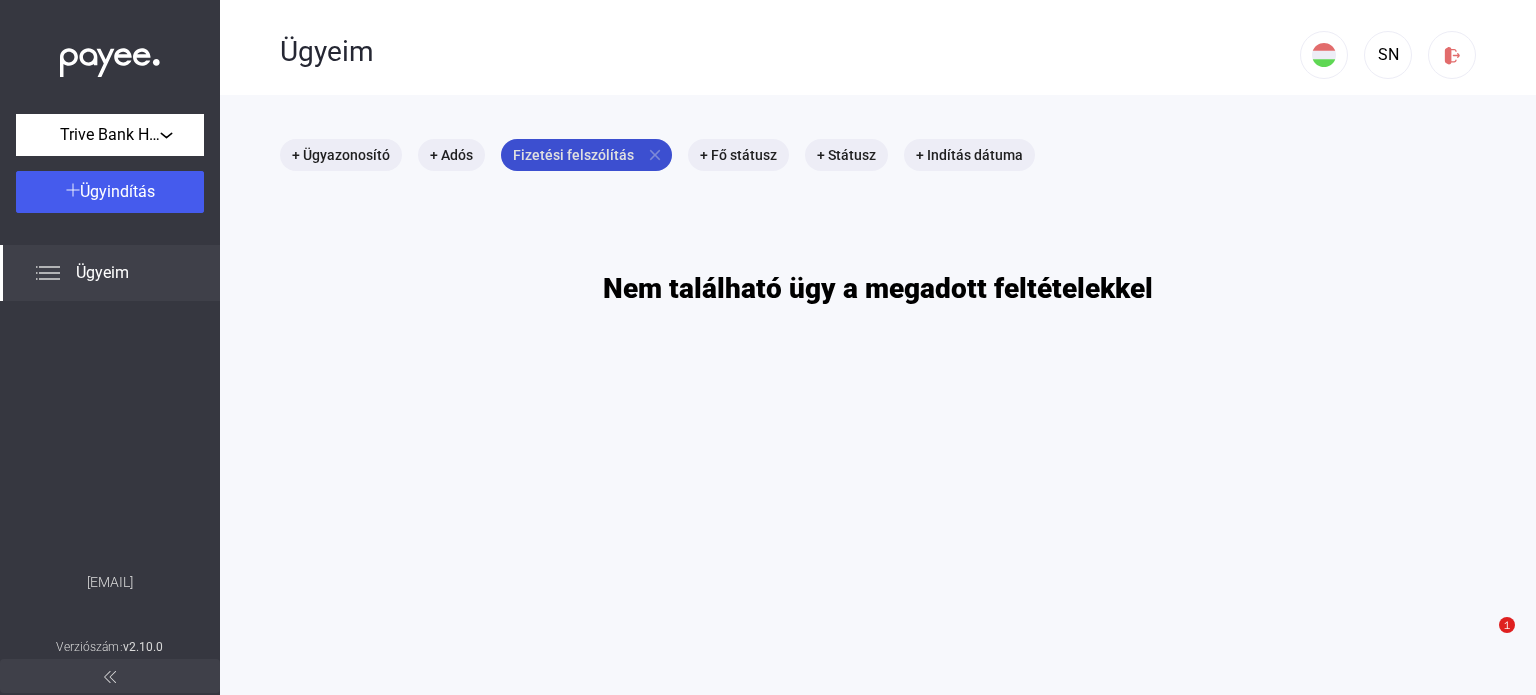 scroll, scrollTop: 0, scrollLeft: 0, axis: both 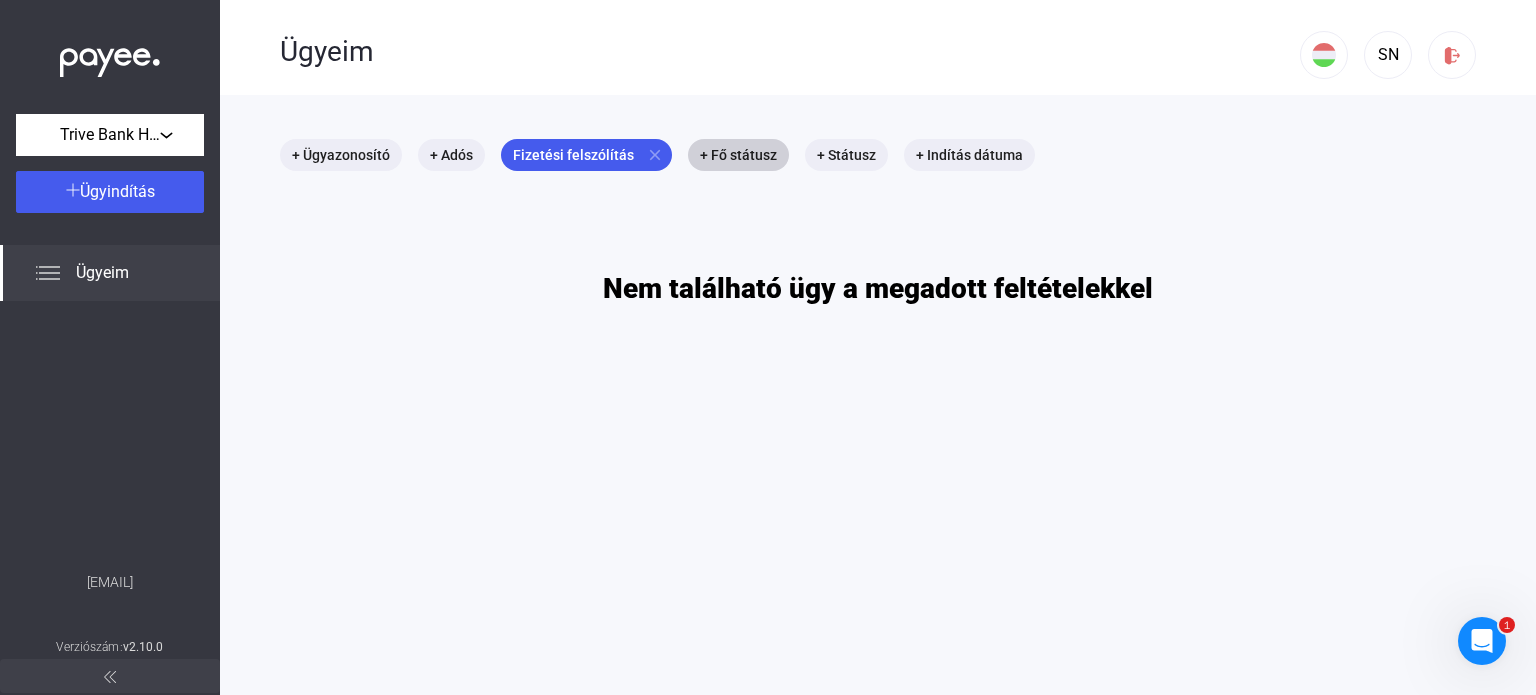 click on "close" at bounding box center [655, 155] 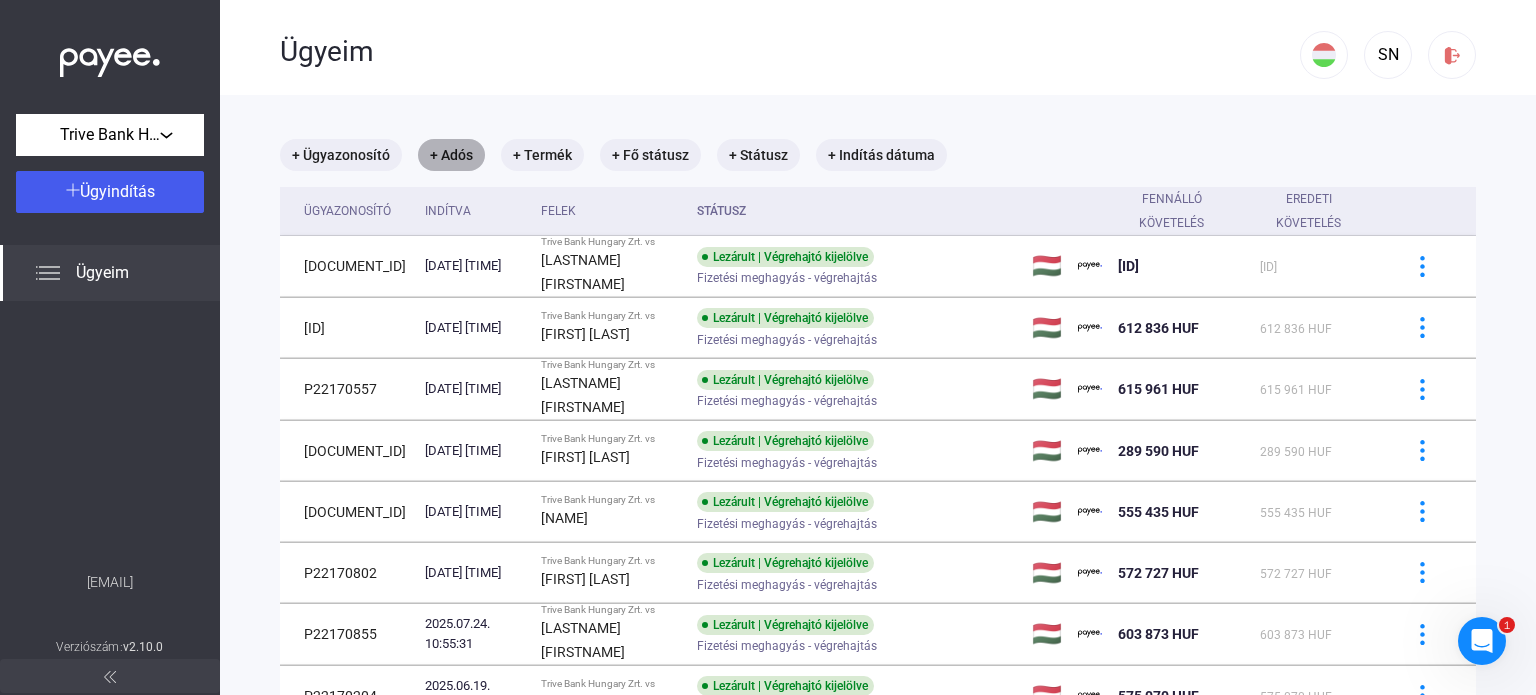 click on "+ Adós" at bounding box center [451, 155] 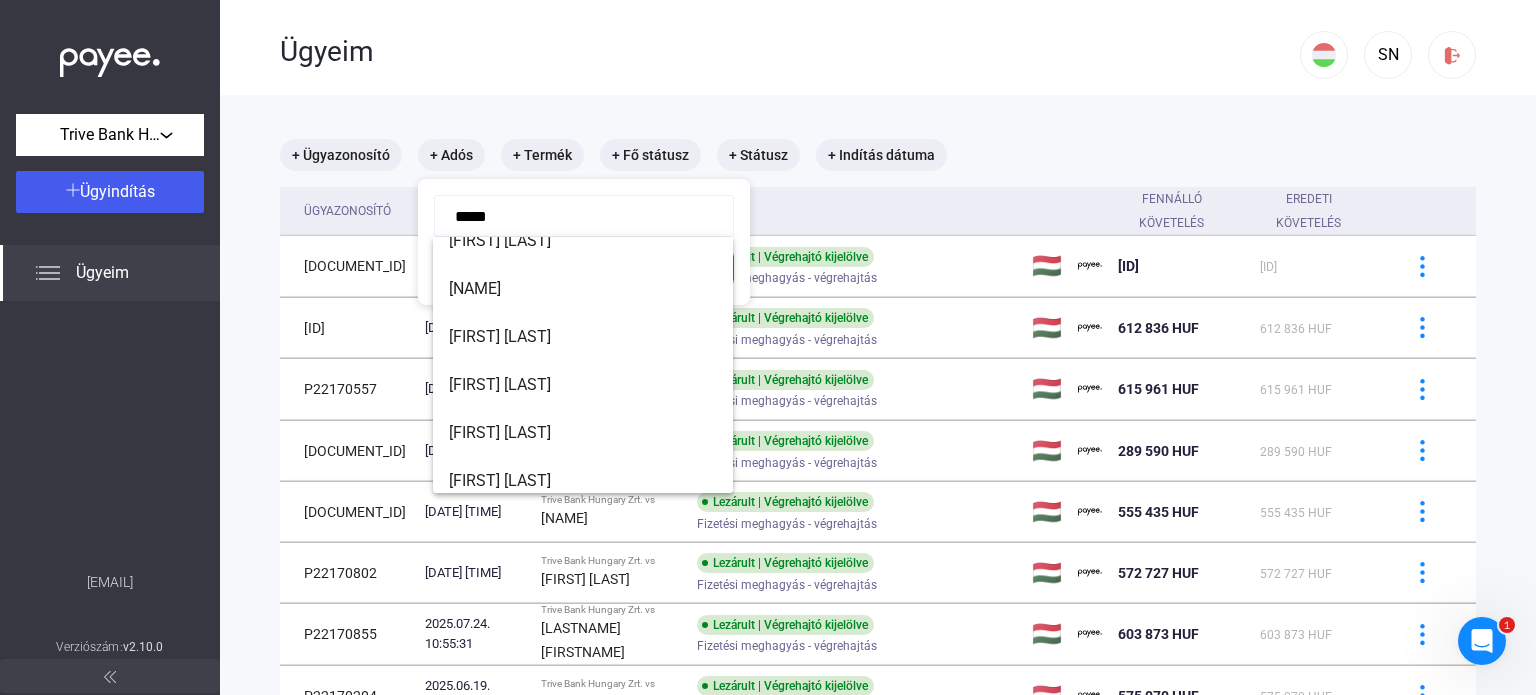 scroll, scrollTop: 32, scrollLeft: 0, axis: vertical 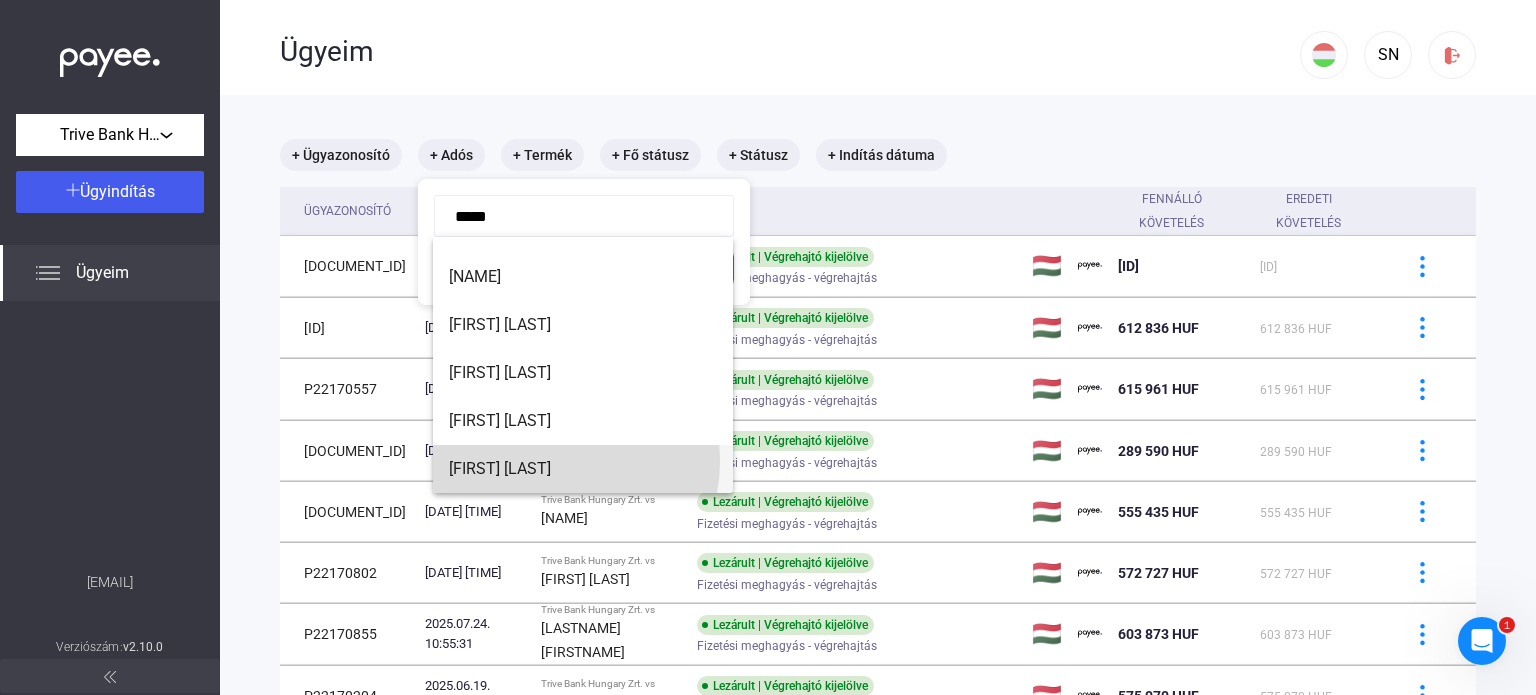 click on "[FIRST] [LAST]" at bounding box center [583, 469] 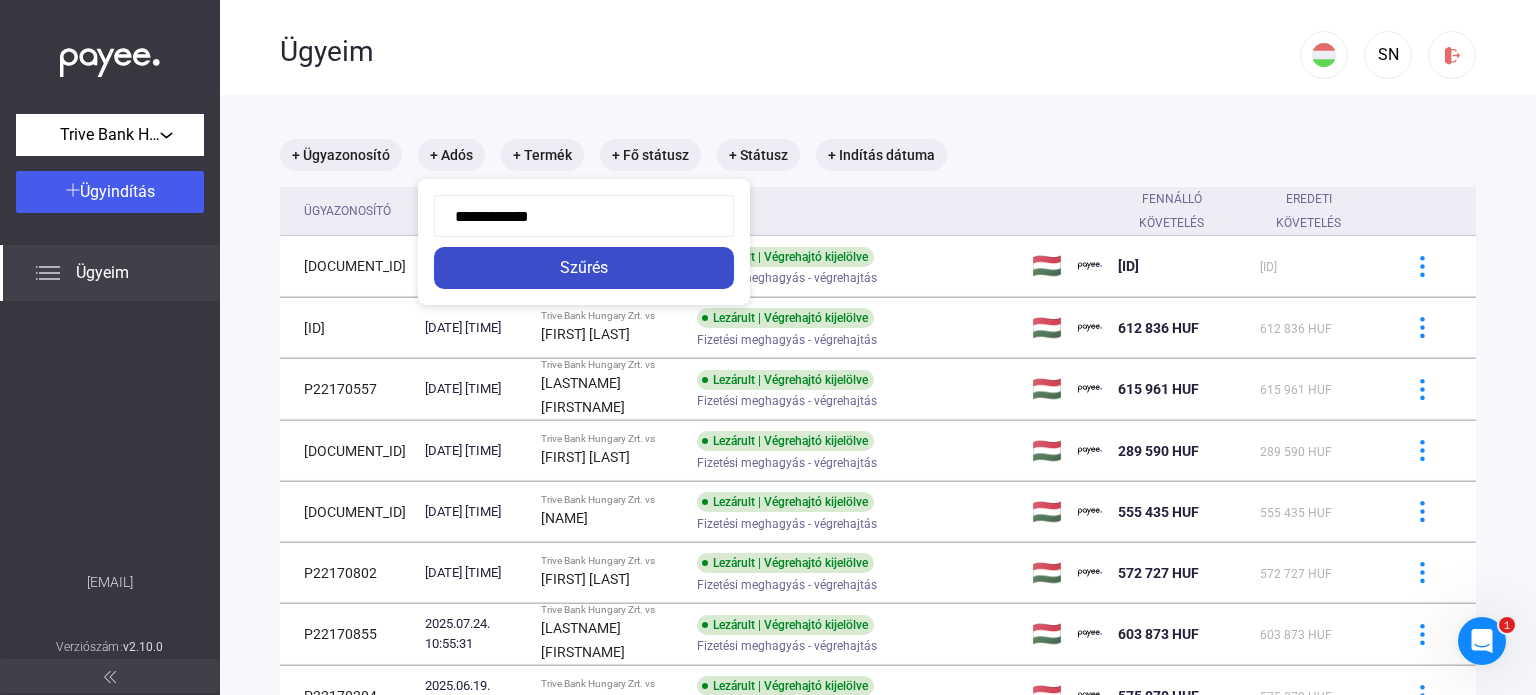 click on "Szűrés" 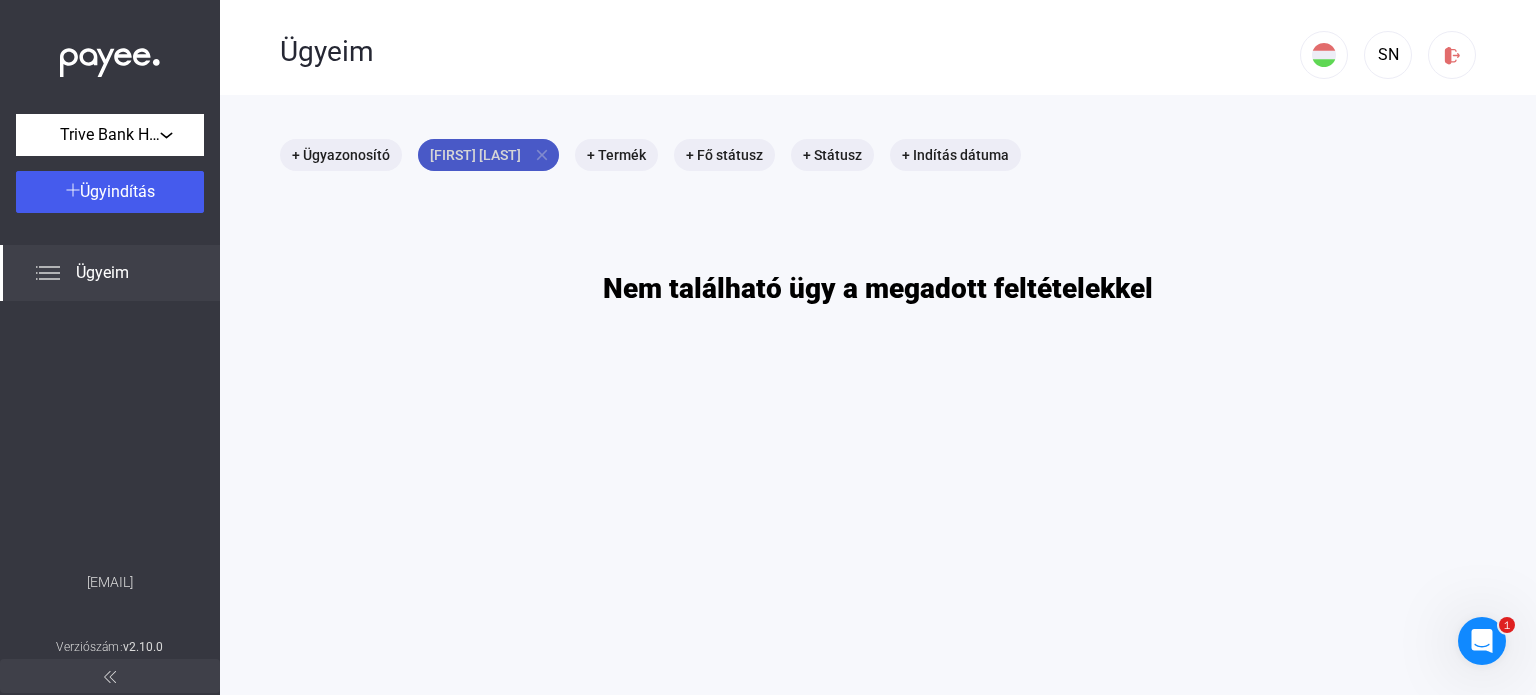 click on "[LASTNAME] [FIRSTNAME] close" at bounding box center [488, 155] 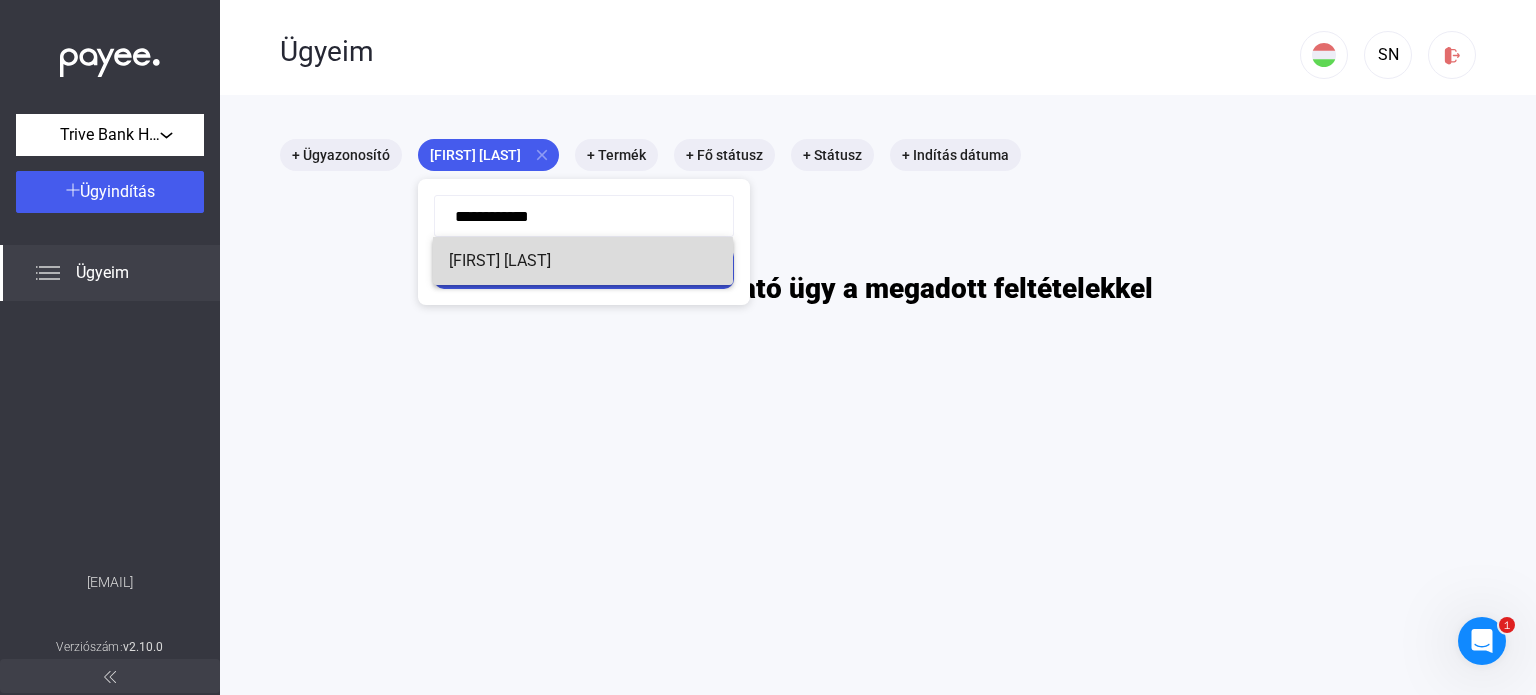 click on "[FIRST] [LAST]" at bounding box center (583, 261) 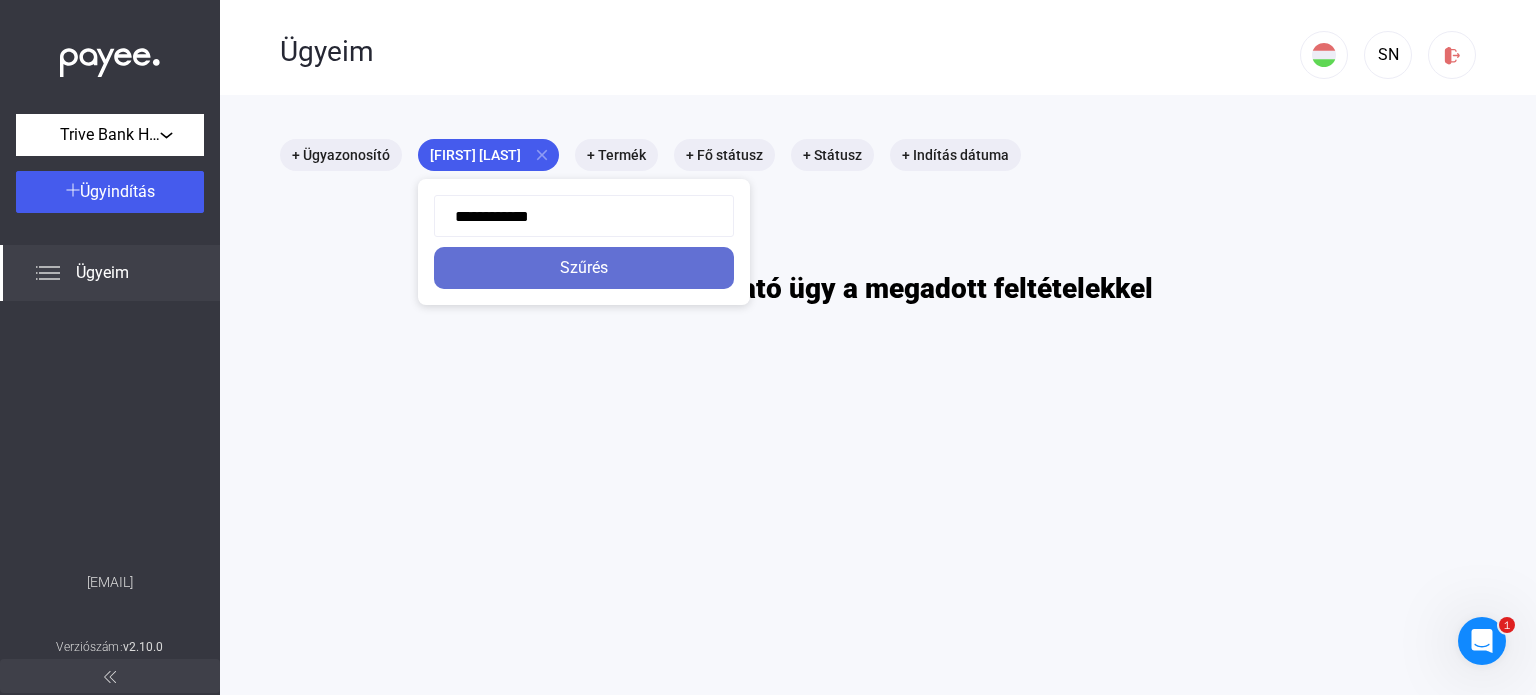 click on "Szűrés" 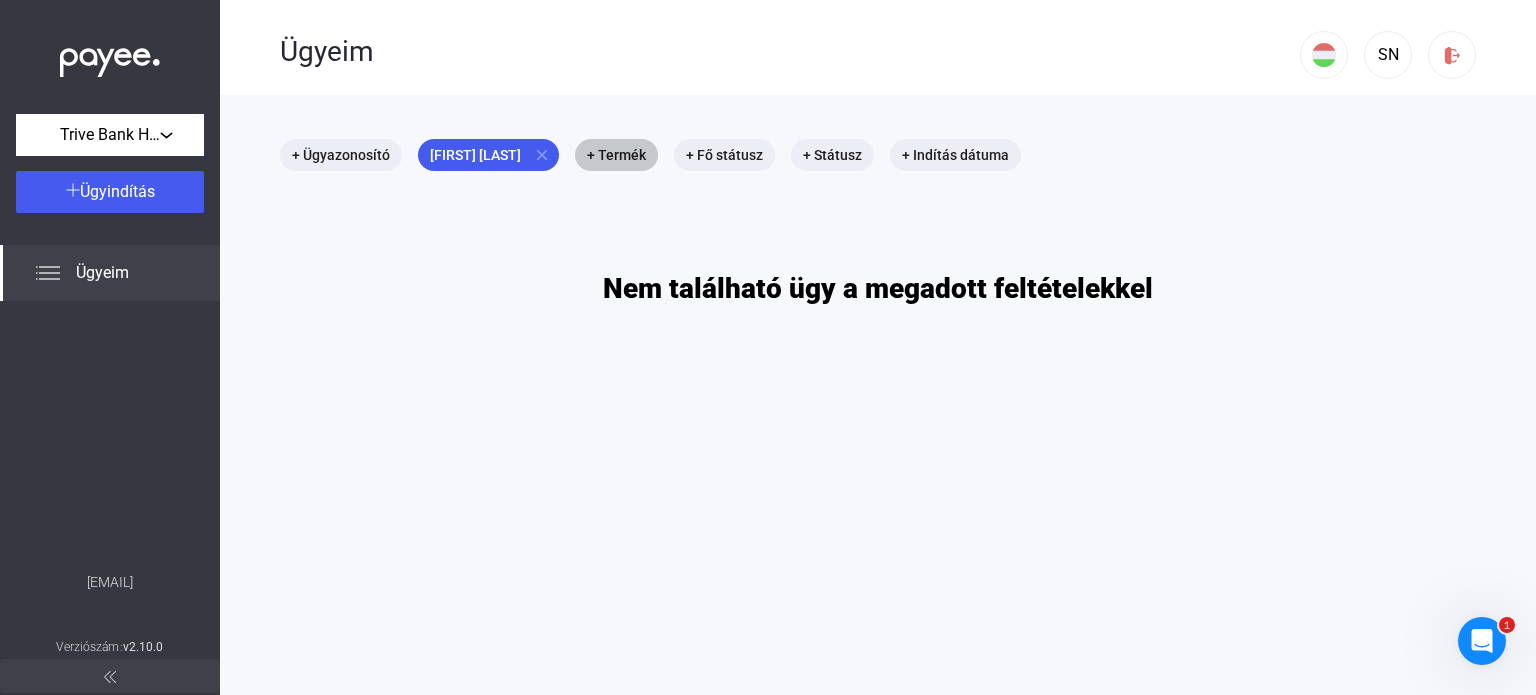 click on "+ Termék" at bounding box center [616, 155] 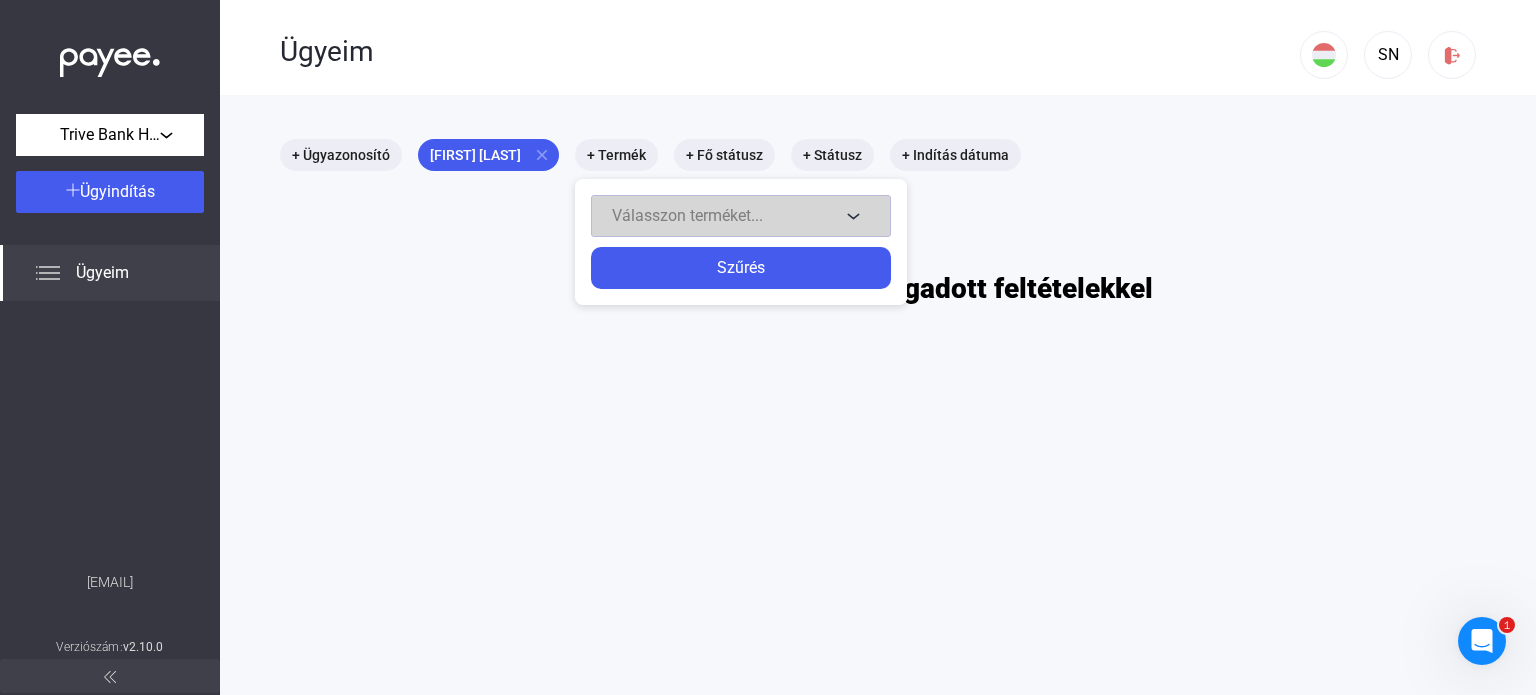 click on "Válasszon terméket..." 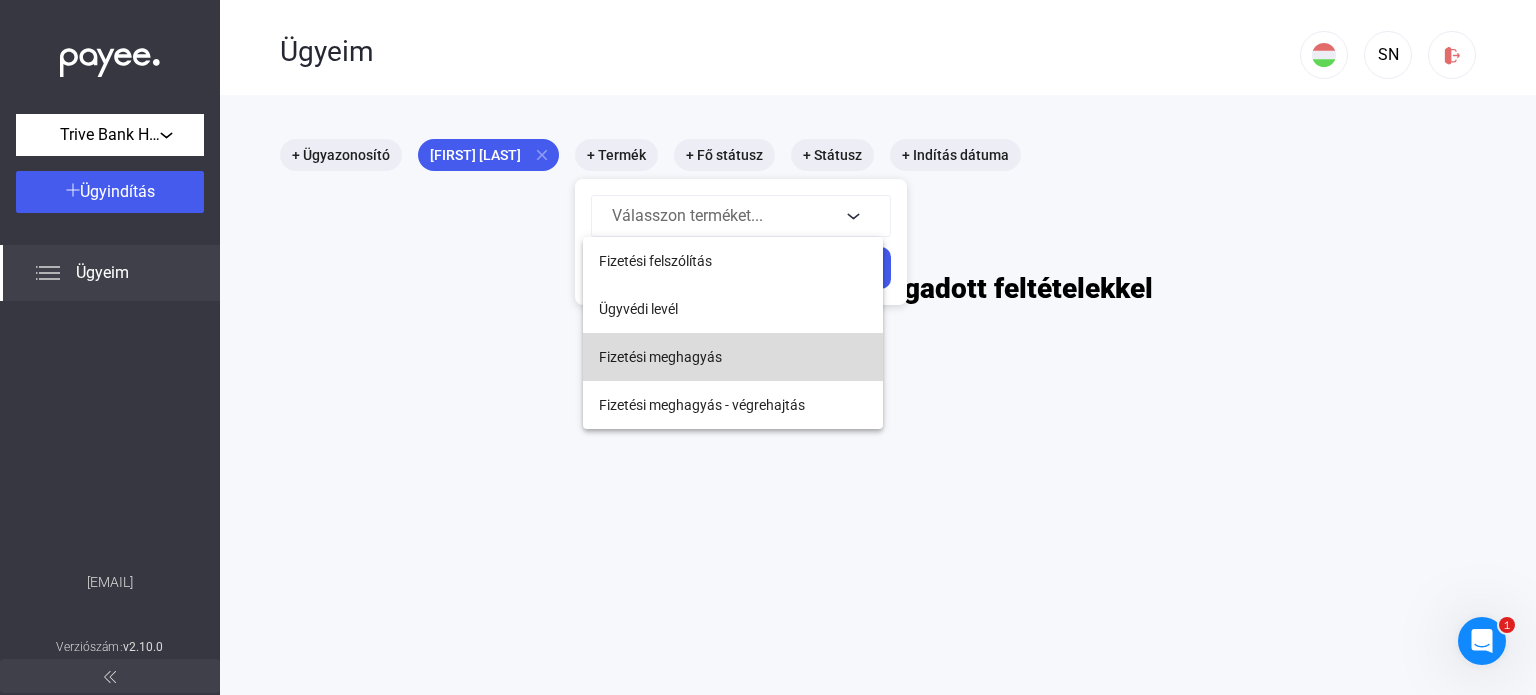 click on "Fizetési meghagyás" at bounding box center (660, 357) 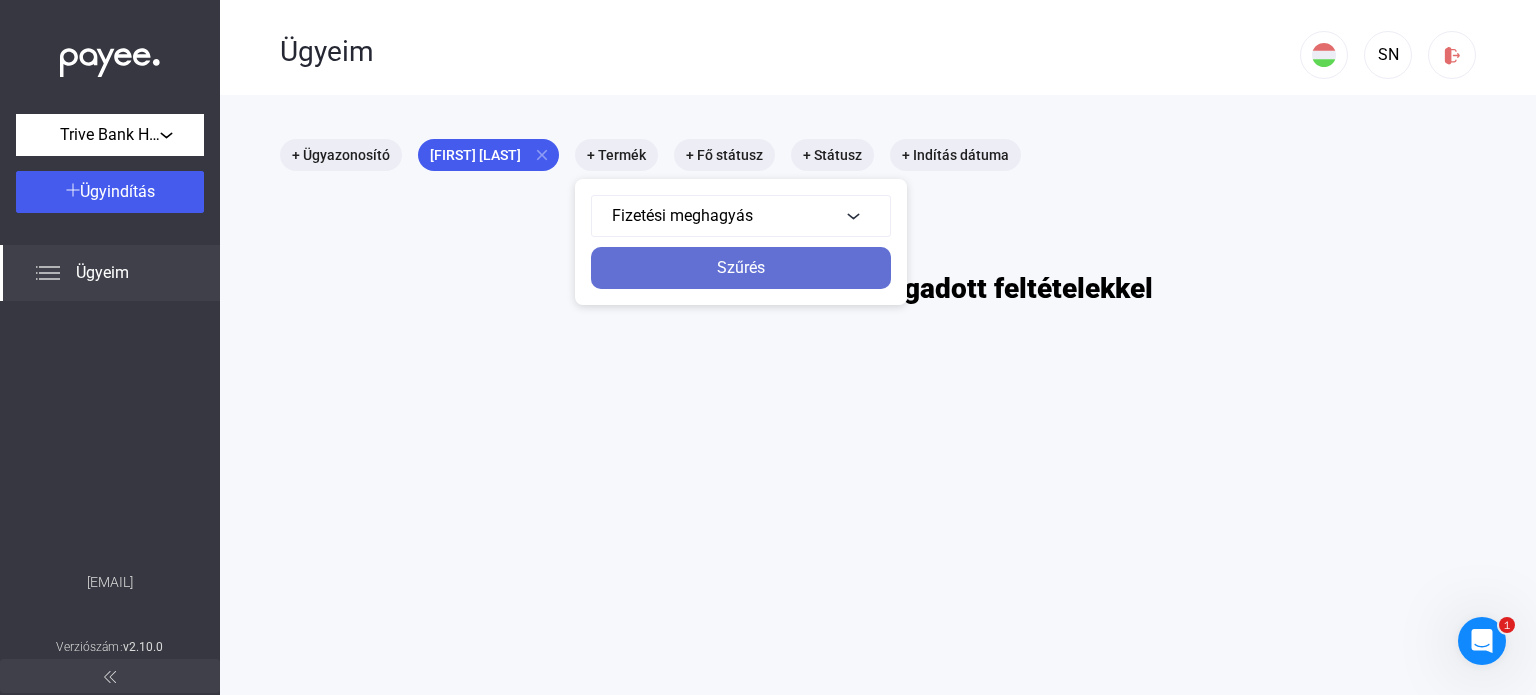 click on "Szűrés" 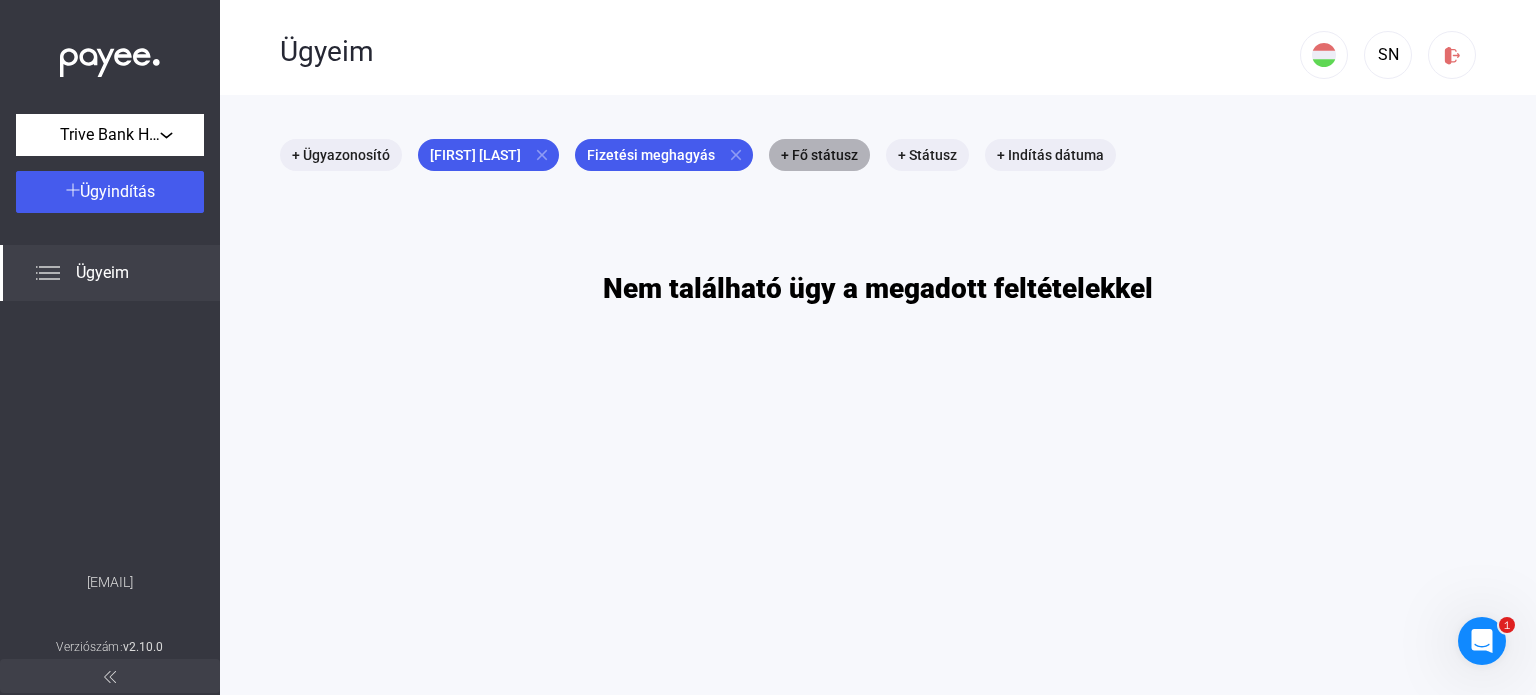 click on "+ Fő státusz" at bounding box center [819, 155] 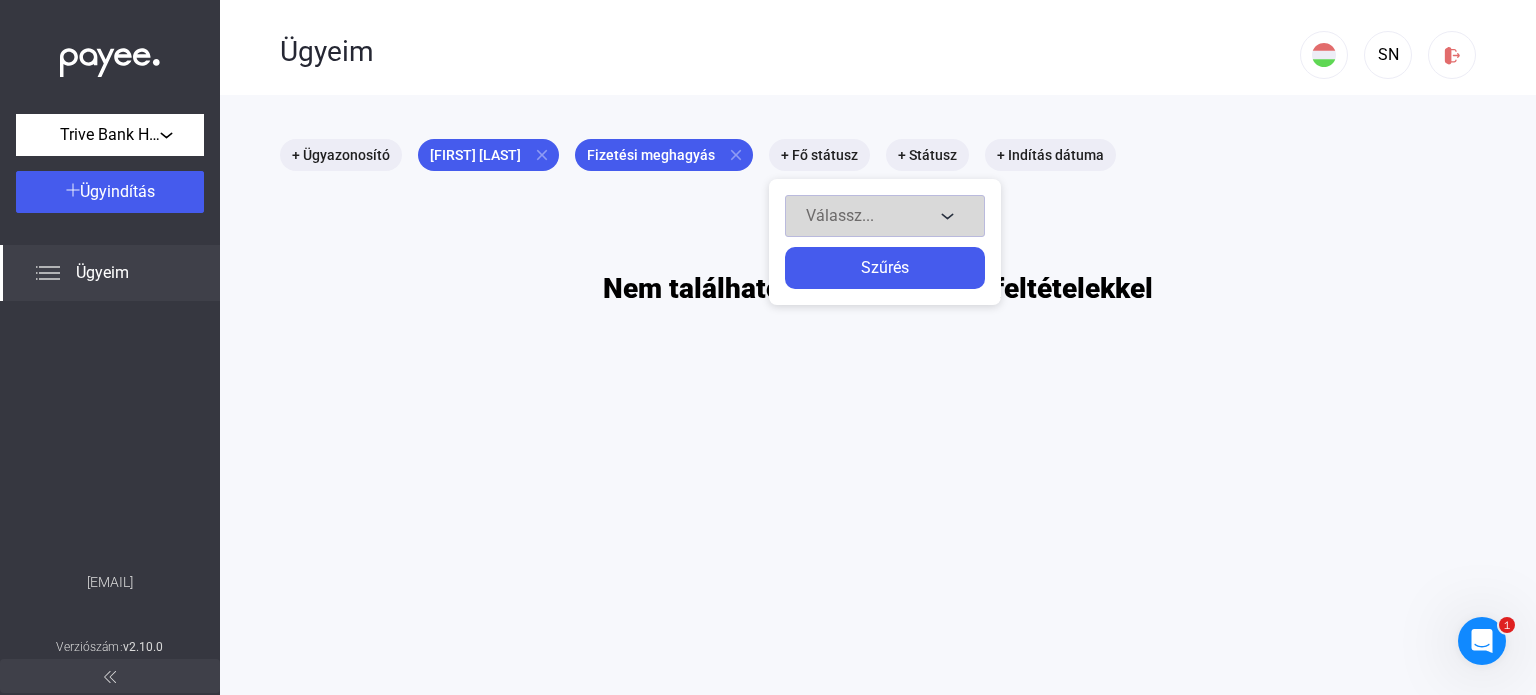 click on "Válassz..." 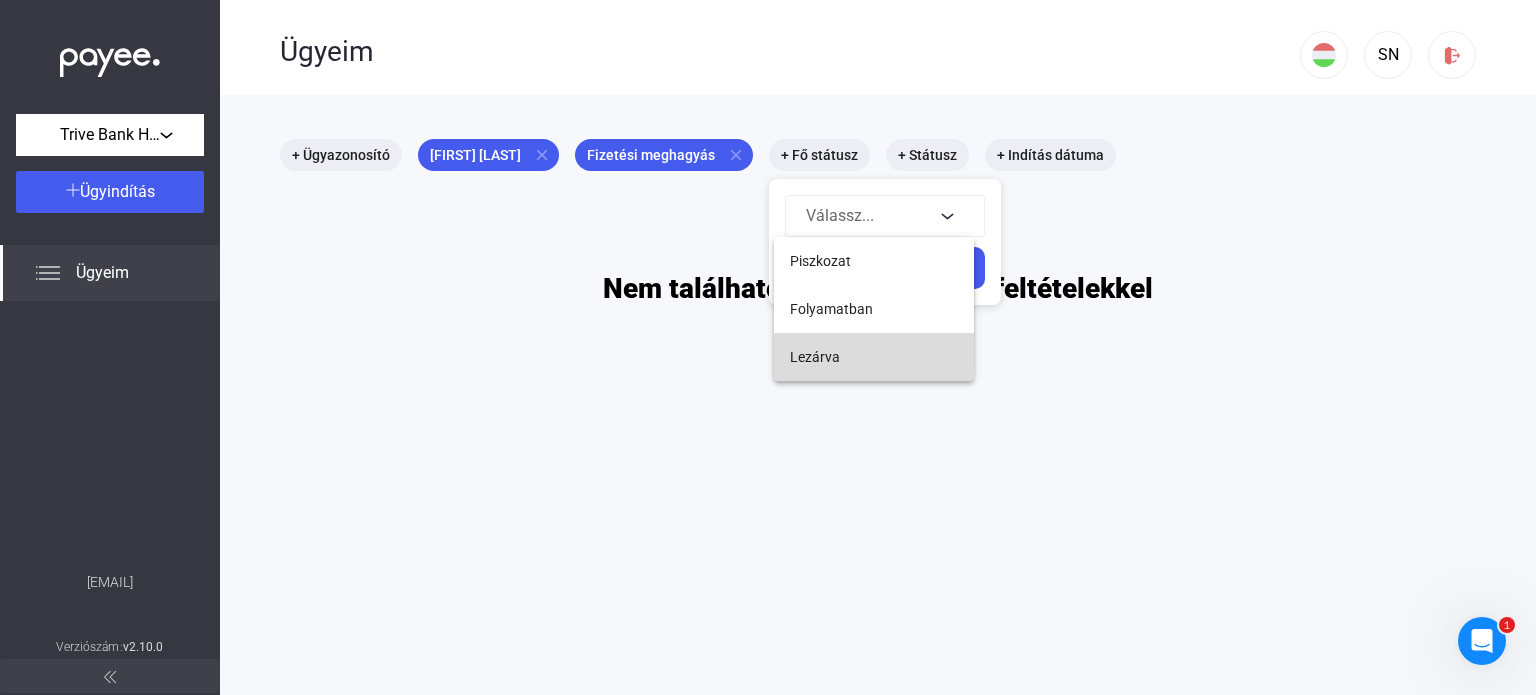 click on "Lezárva" at bounding box center (815, 357) 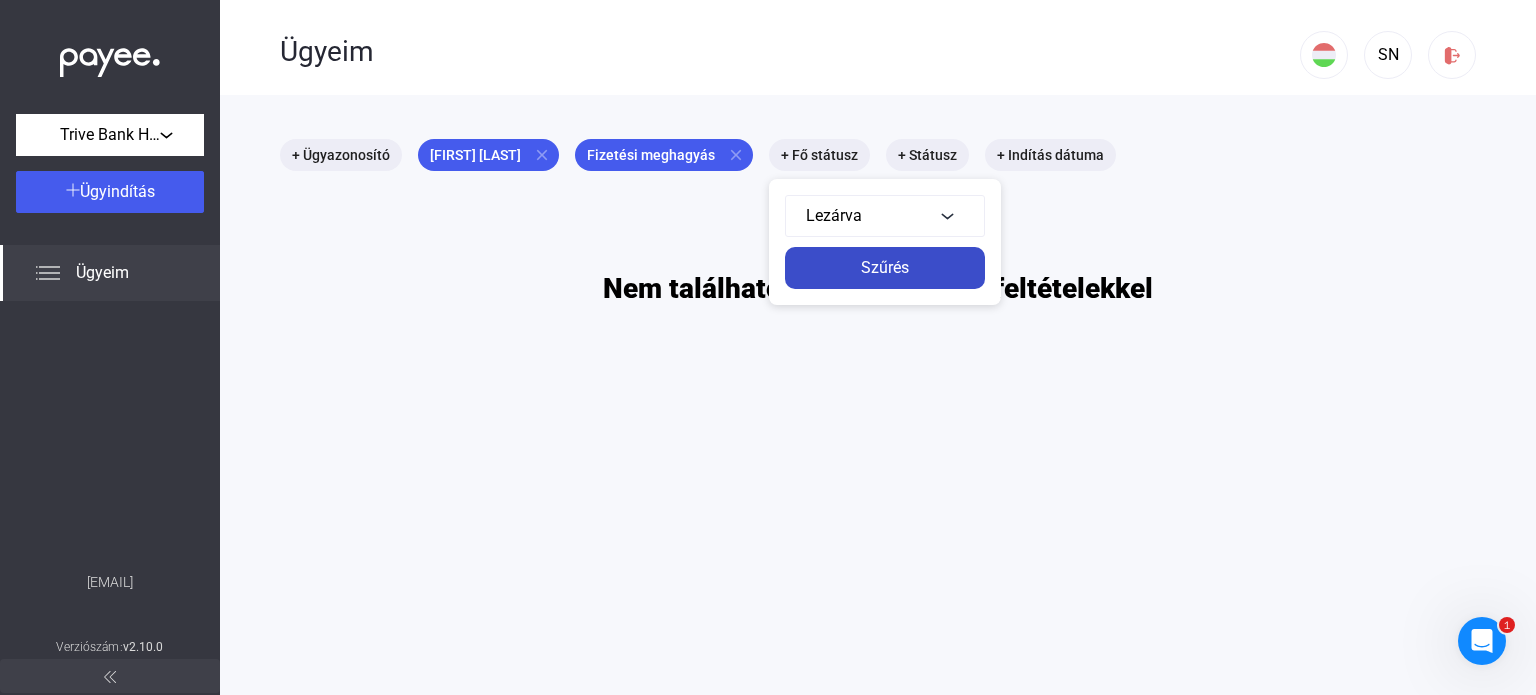 click on "Szűrés" 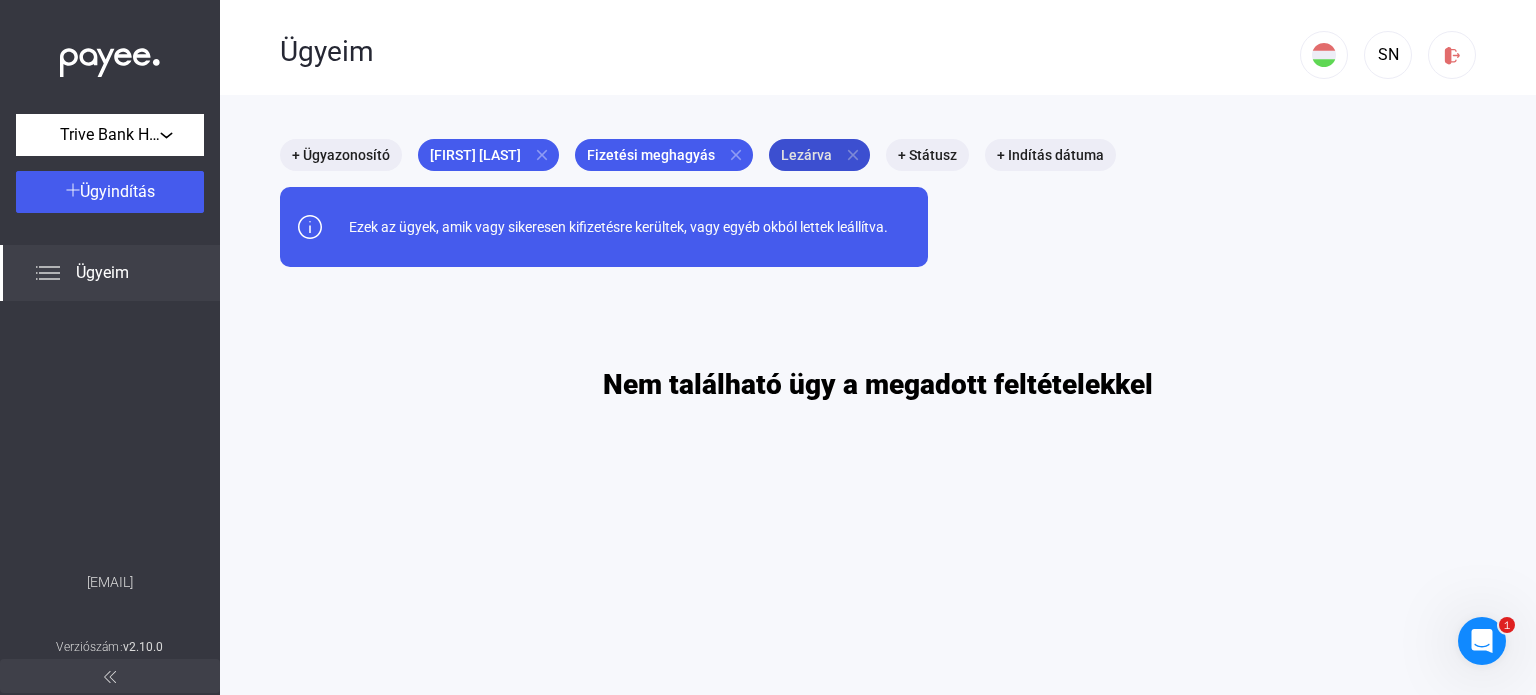 click on "close" at bounding box center (853, 155) 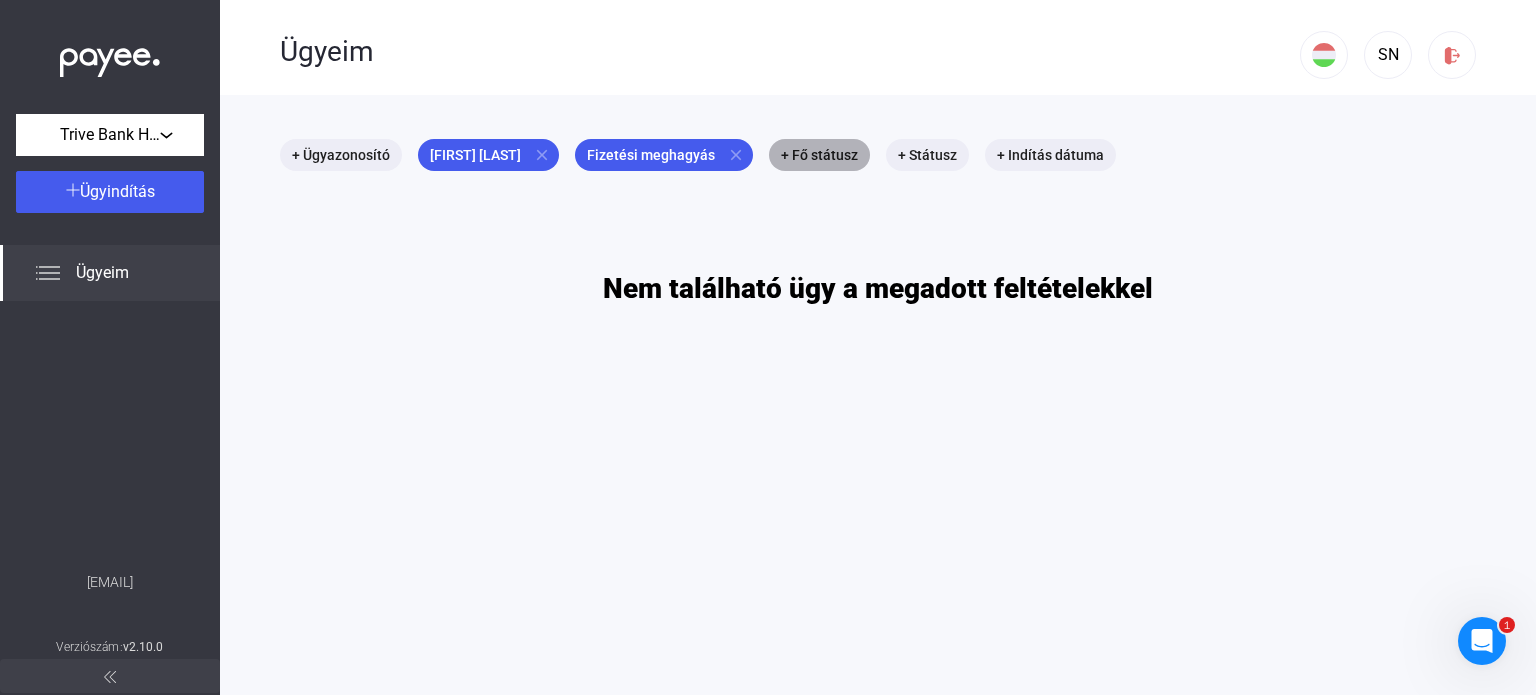 click on "+ Fő státusz" at bounding box center (819, 155) 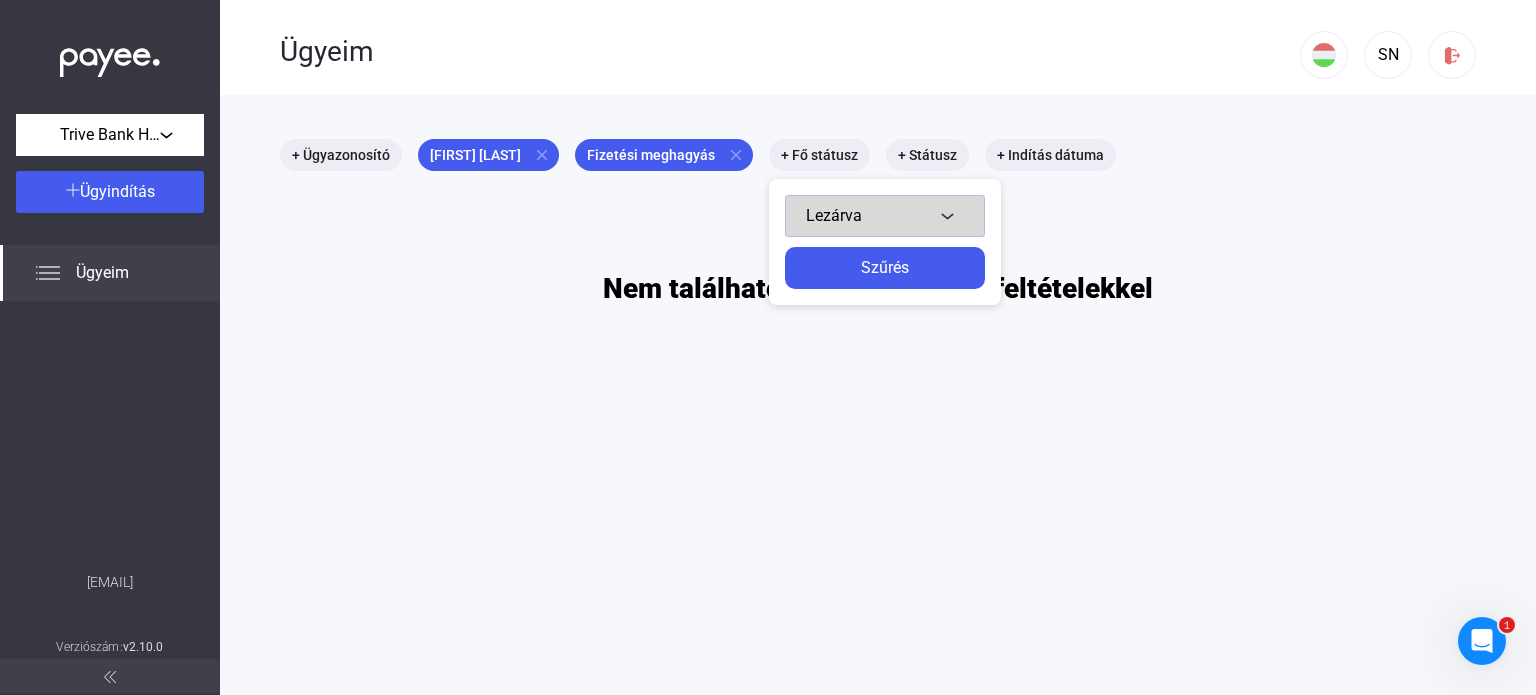 click on "Lezárva" 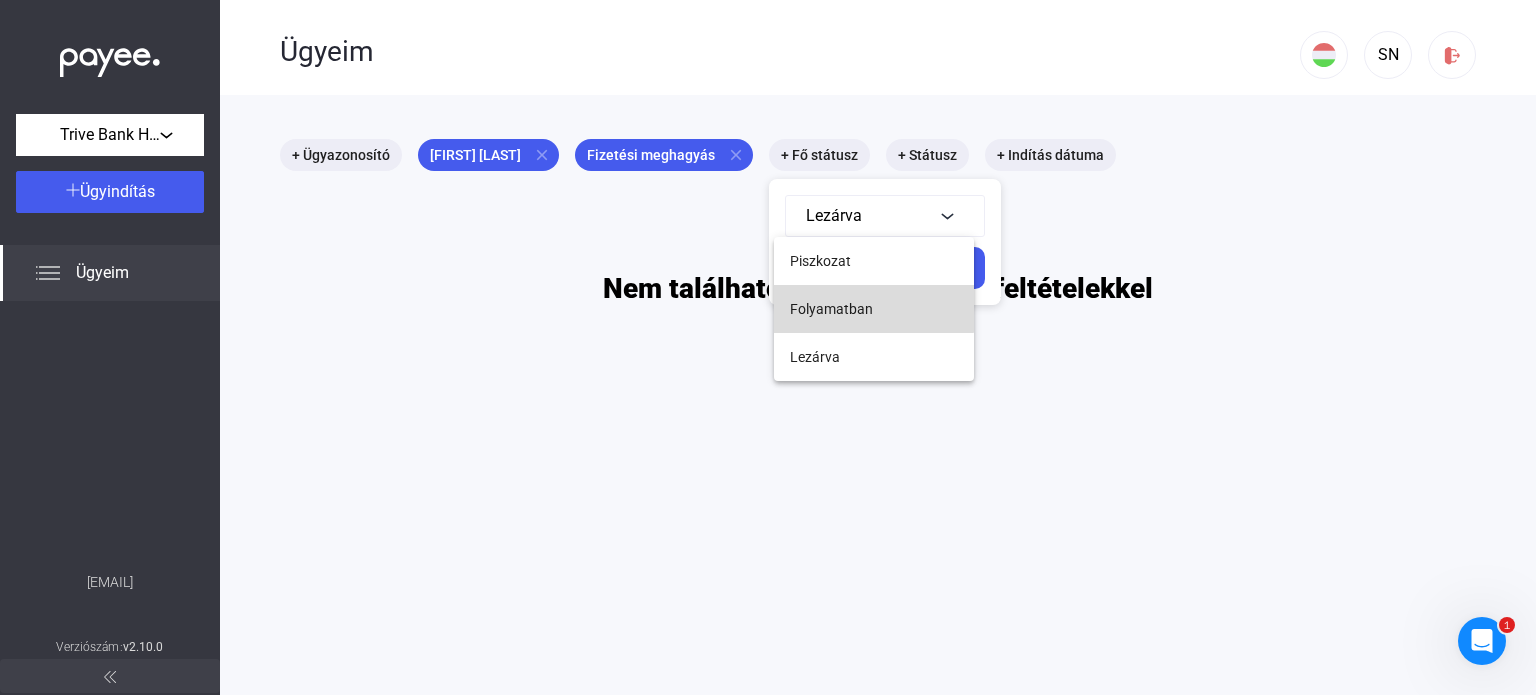 click on "Folyamatban" at bounding box center [831, 309] 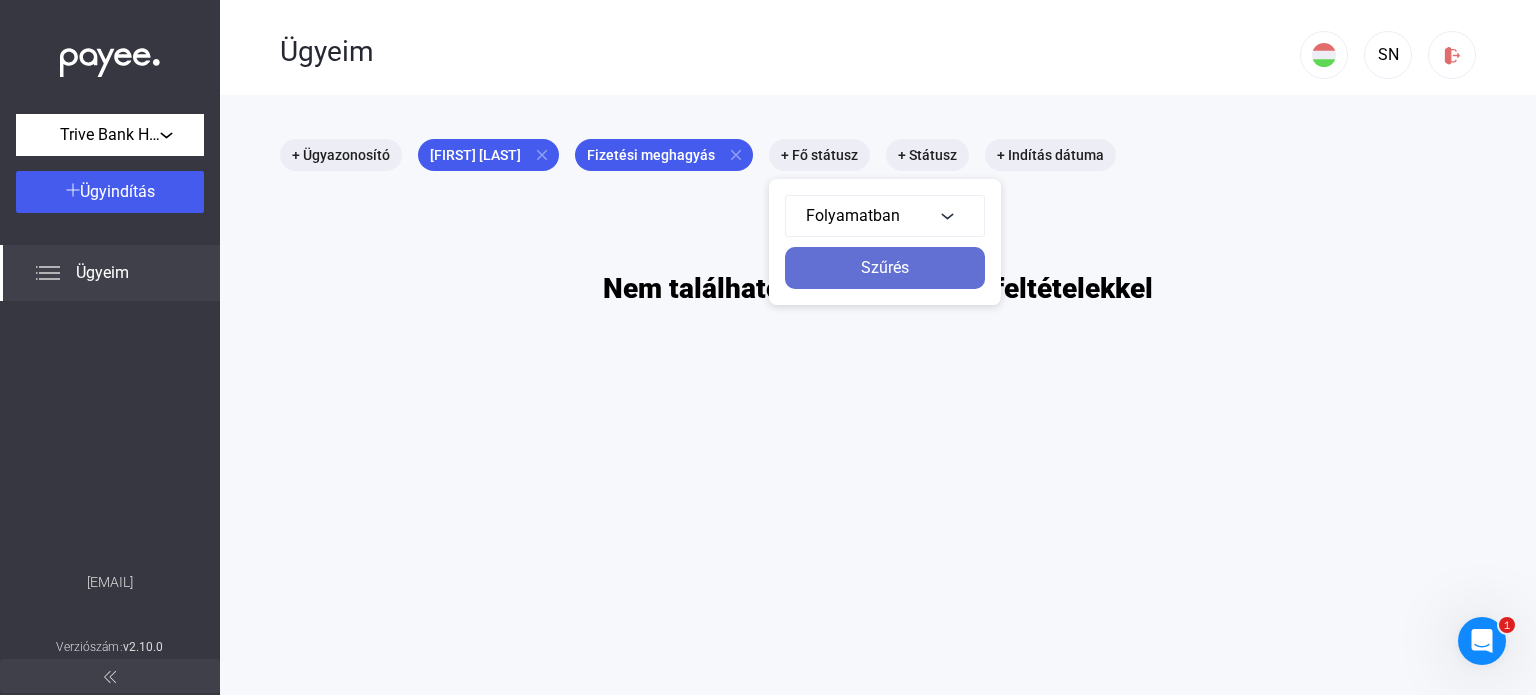 click on "Szűrés" 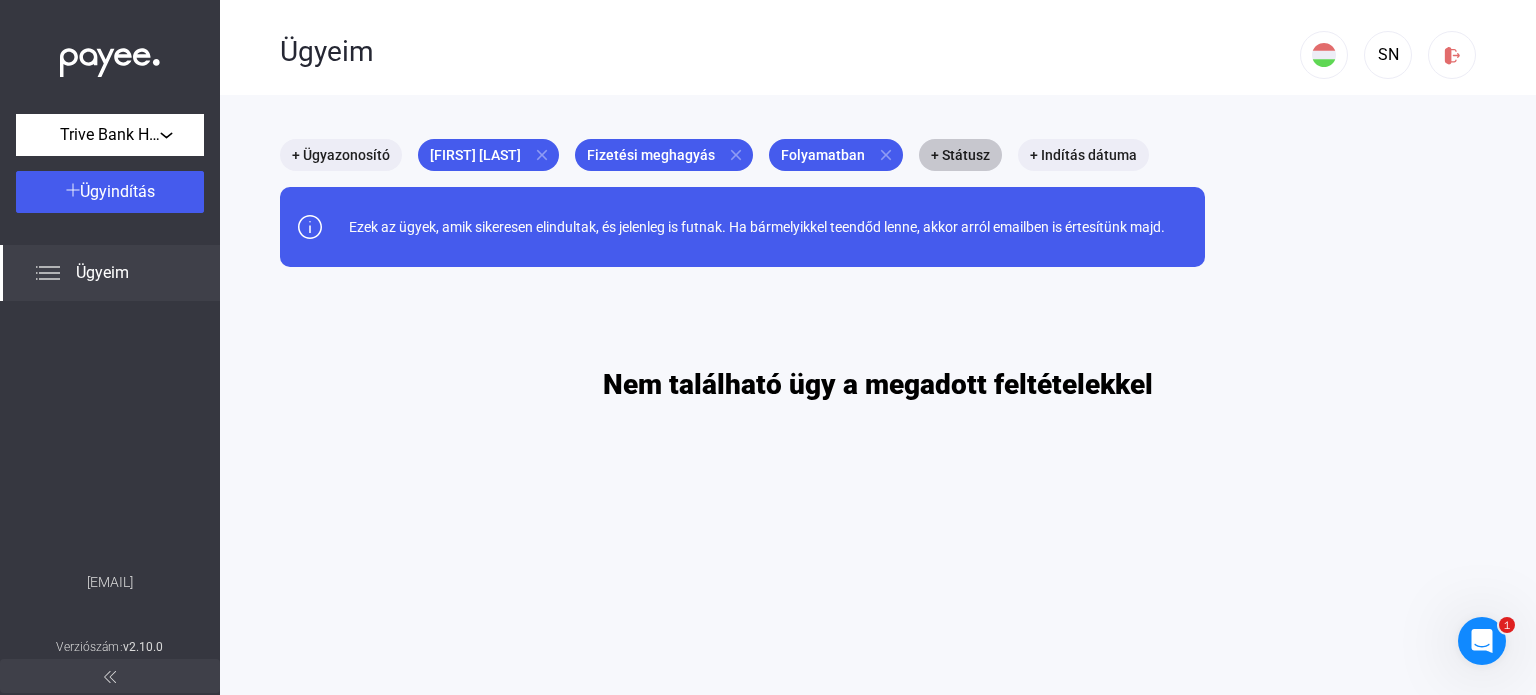 click on "+ Státusz" at bounding box center [960, 155] 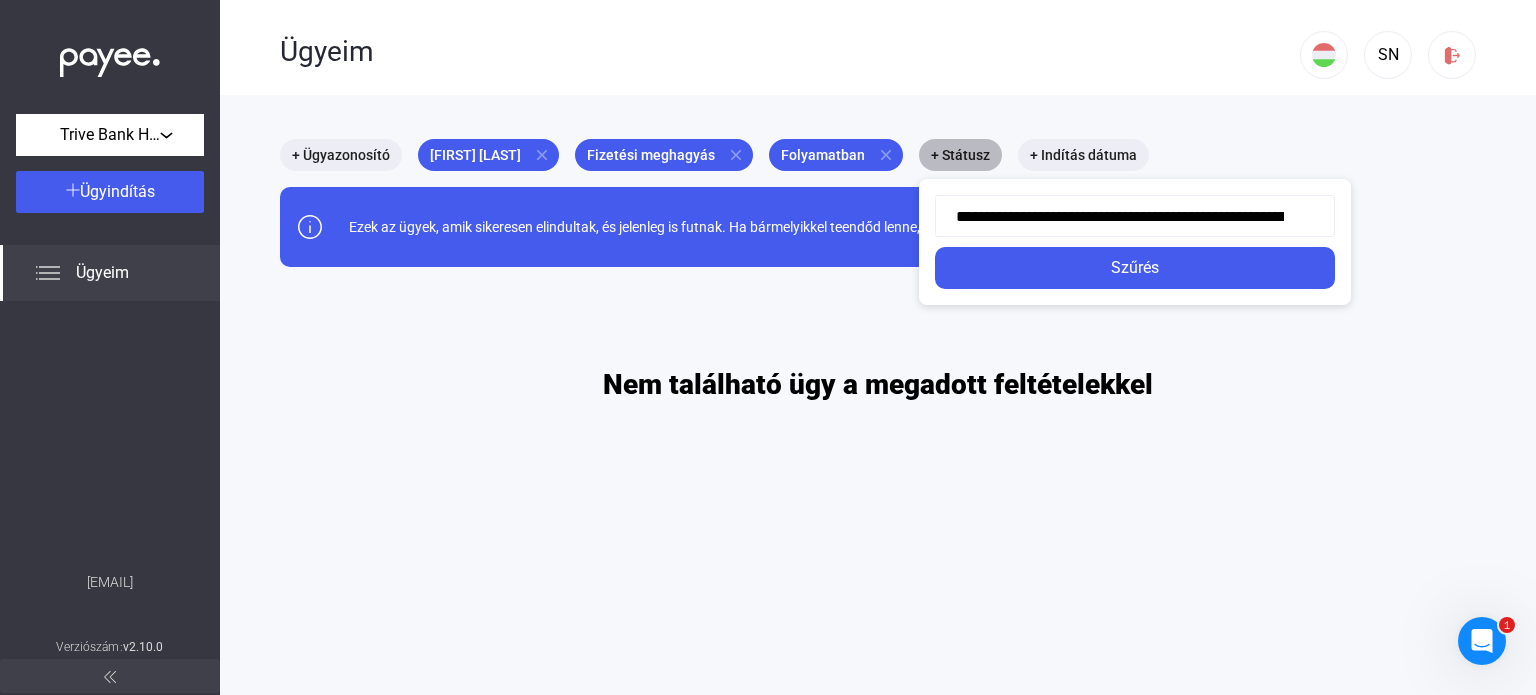 scroll, scrollTop: 0, scrollLeft: 143, axis: horizontal 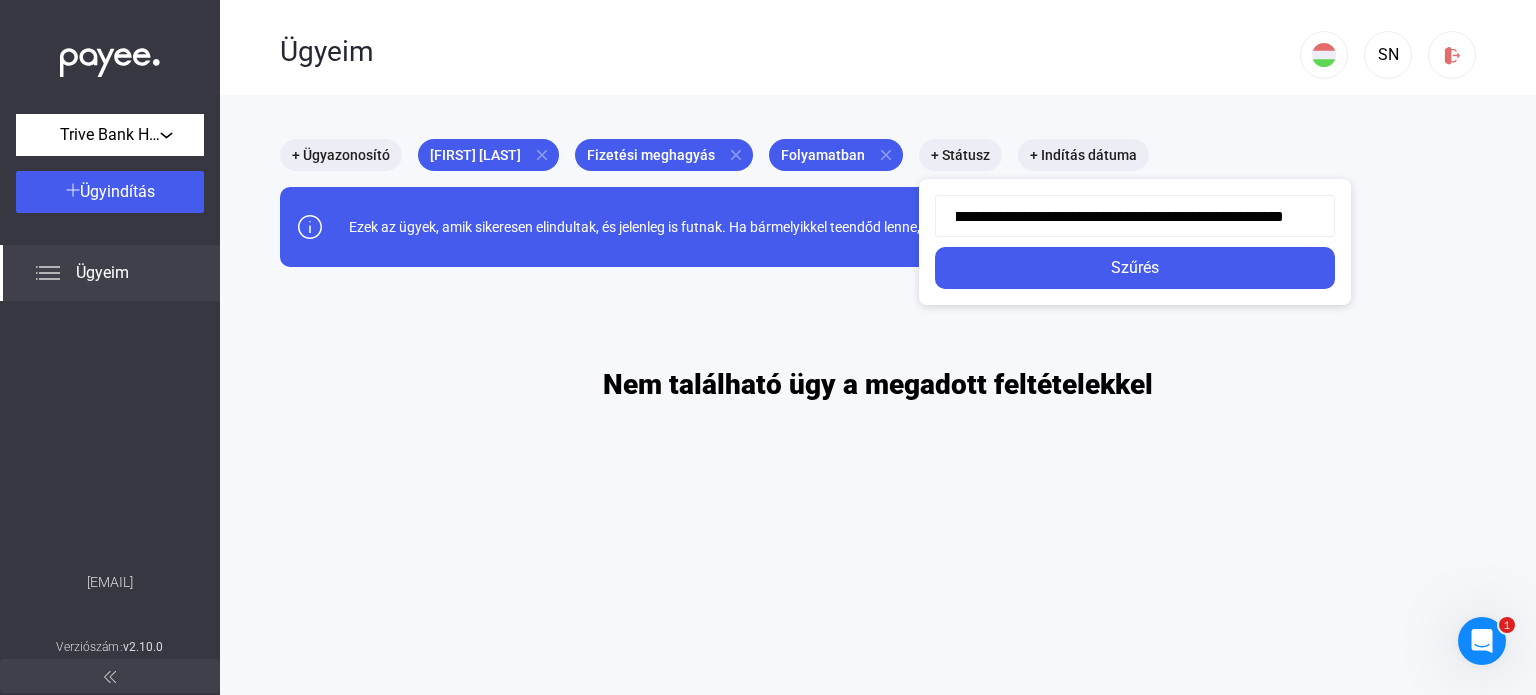 click on "**********" 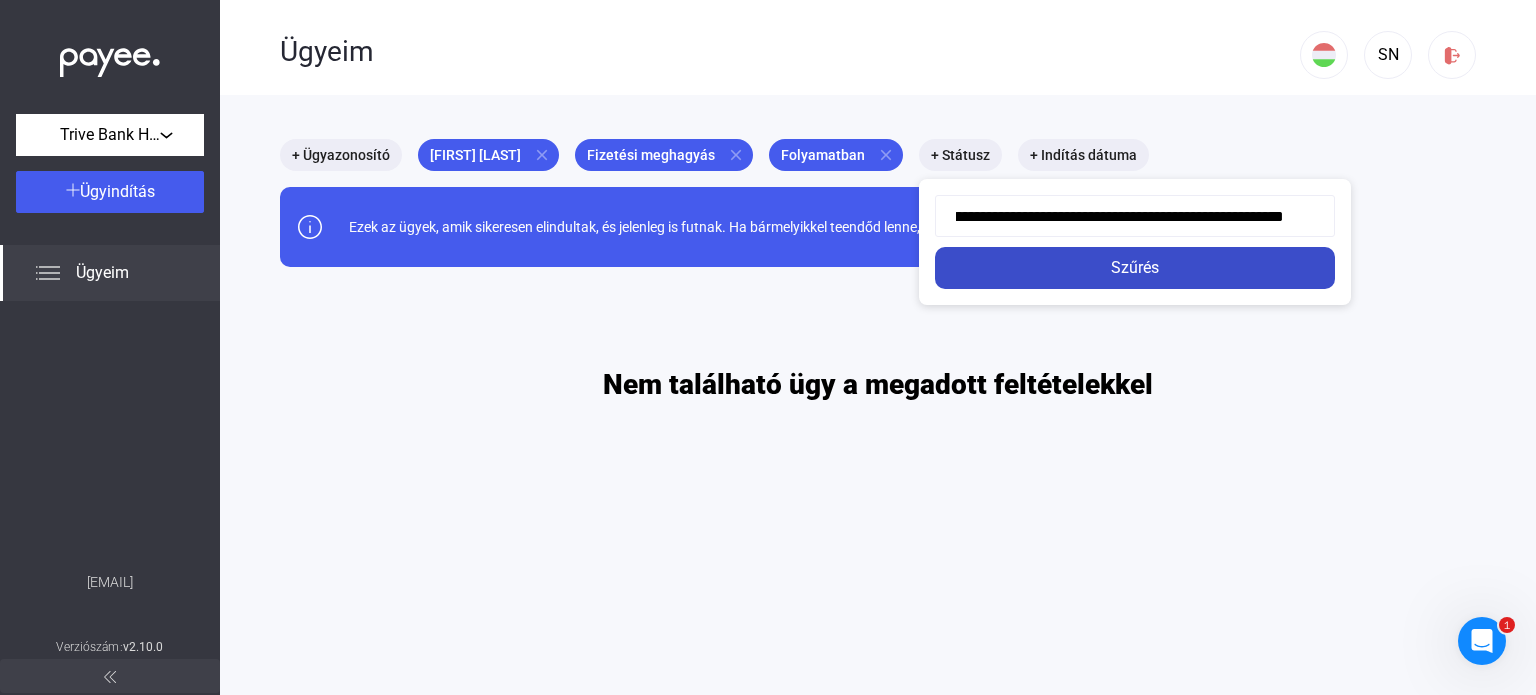 scroll, scrollTop: 0, scrollLeft: 0, axis: both 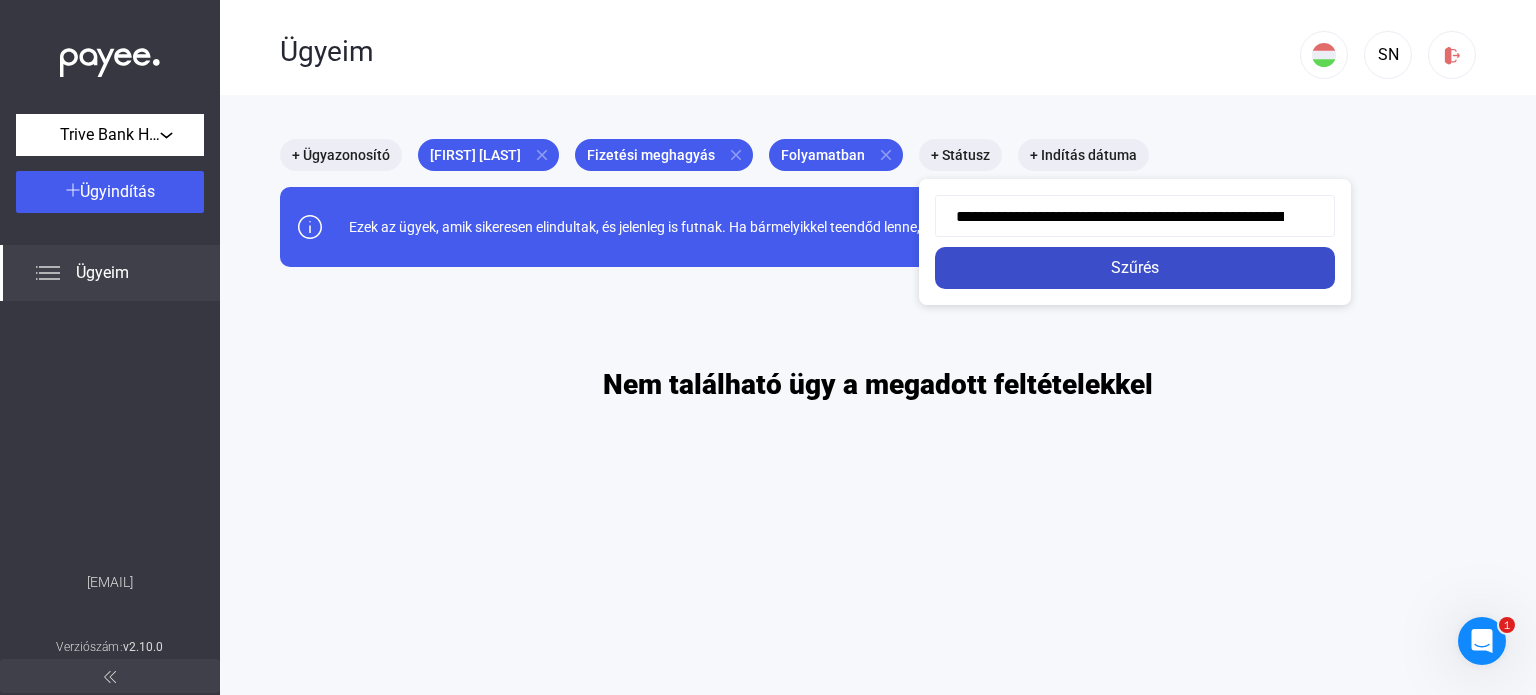 click on "Szűrés" 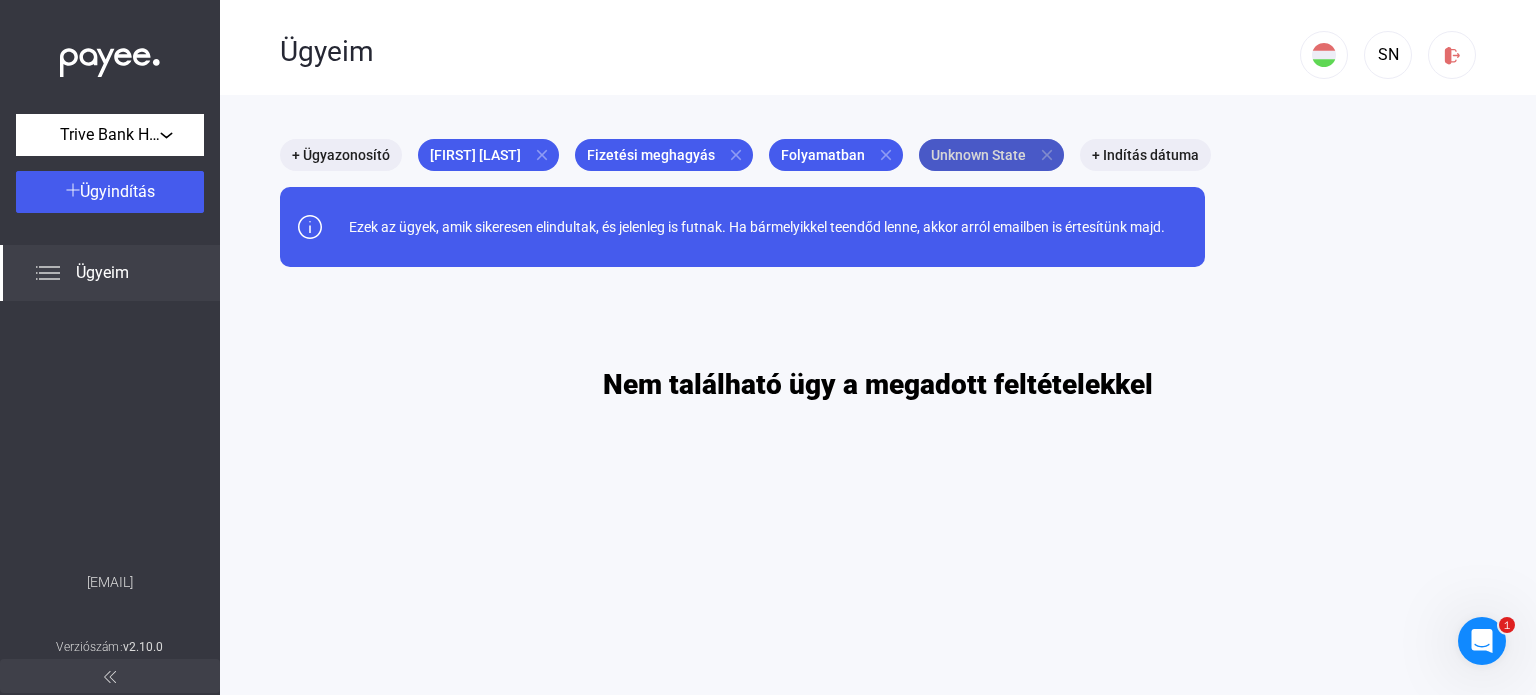 click on "[STATE] close" at bounding box center [991, 155] 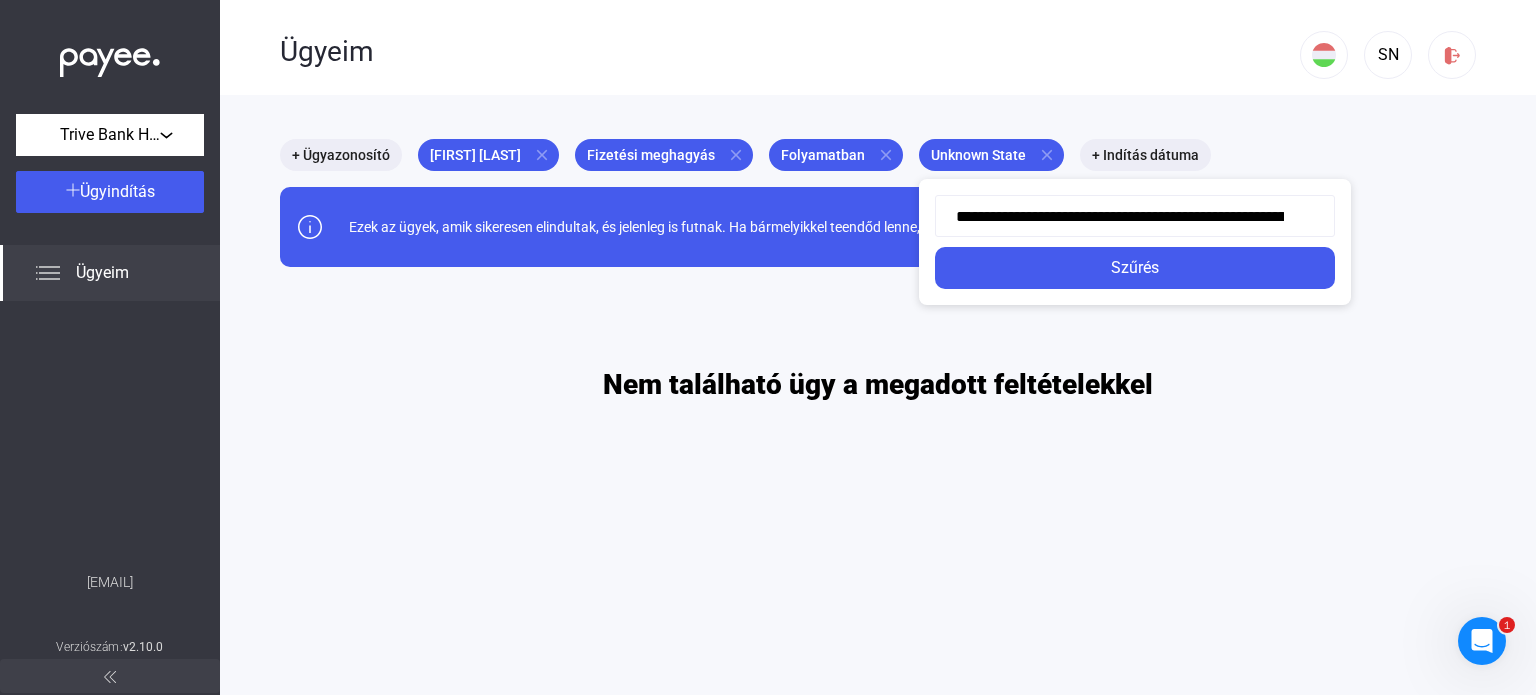 click on "**********" 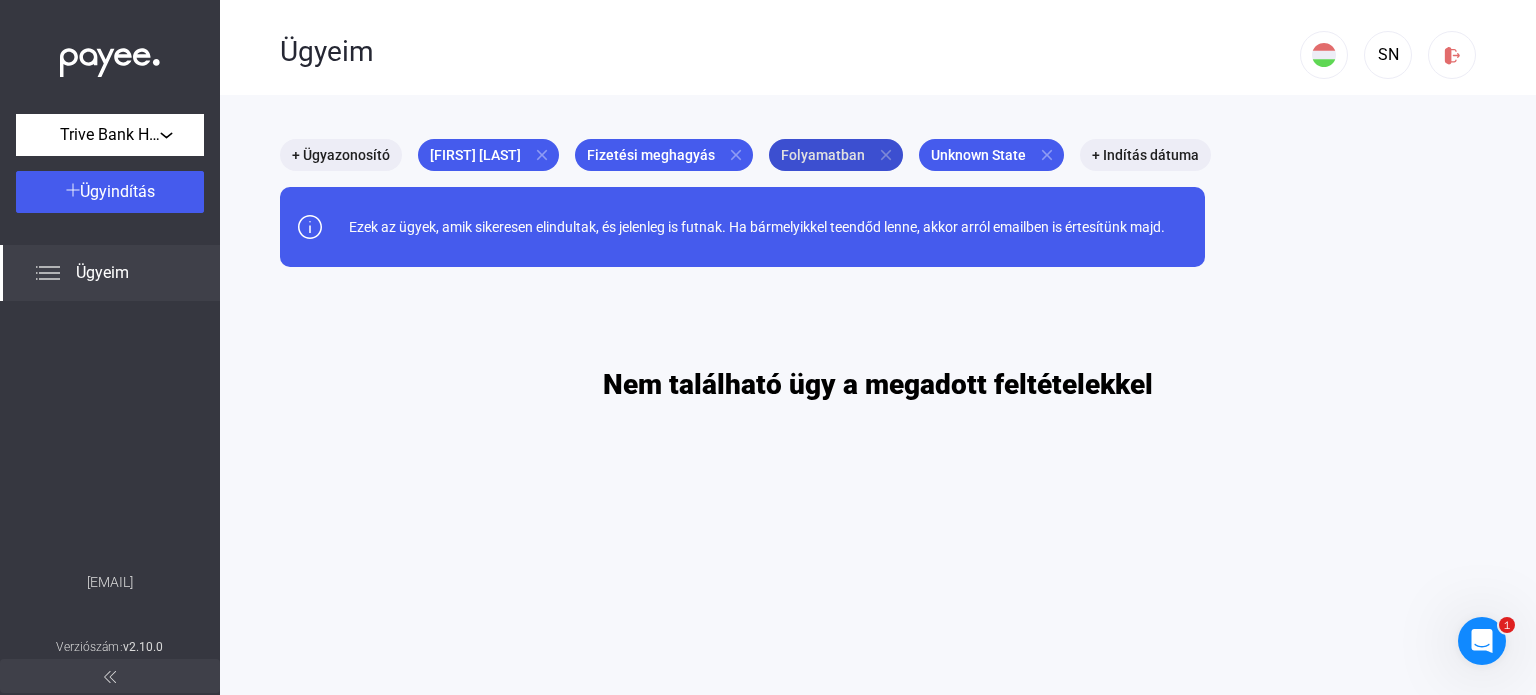click on "close" at bounding box center [886, 155] 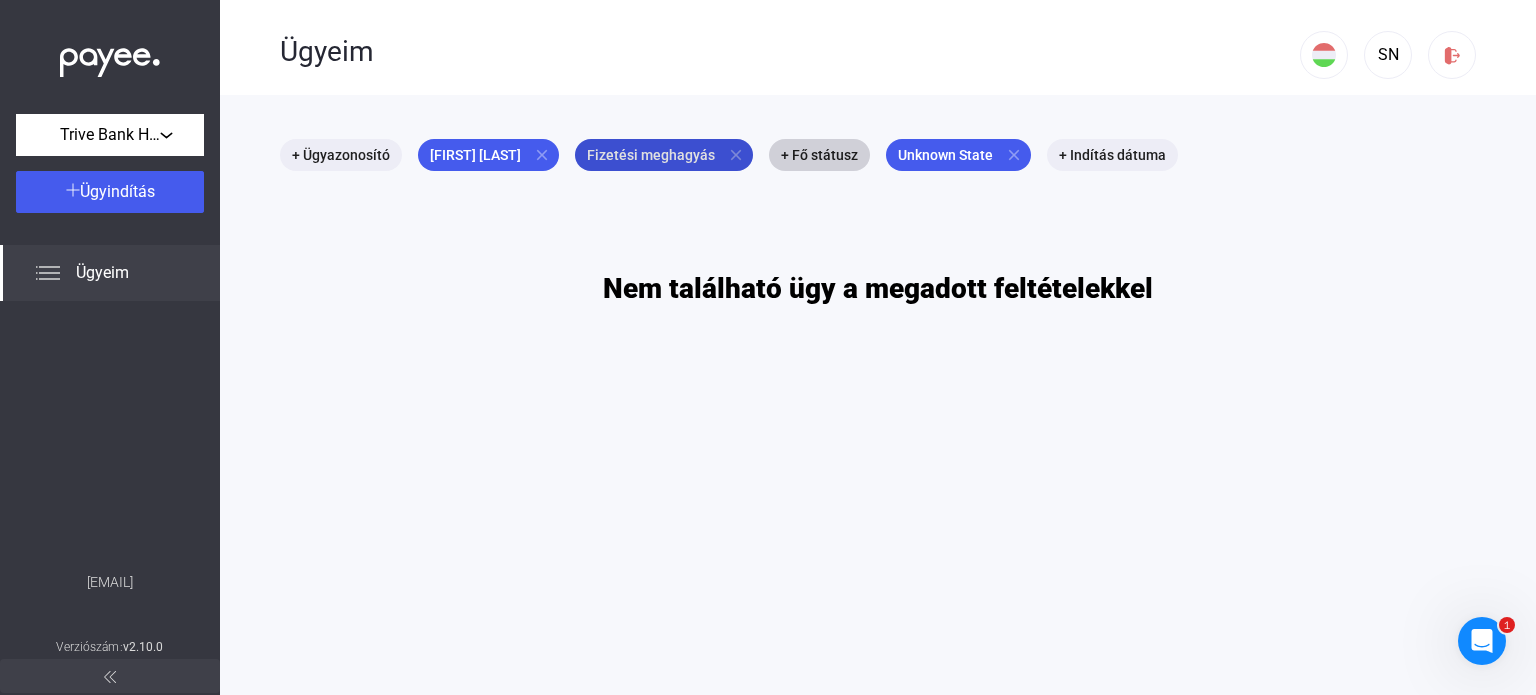 click on "close" at bounding box center [736, 155] 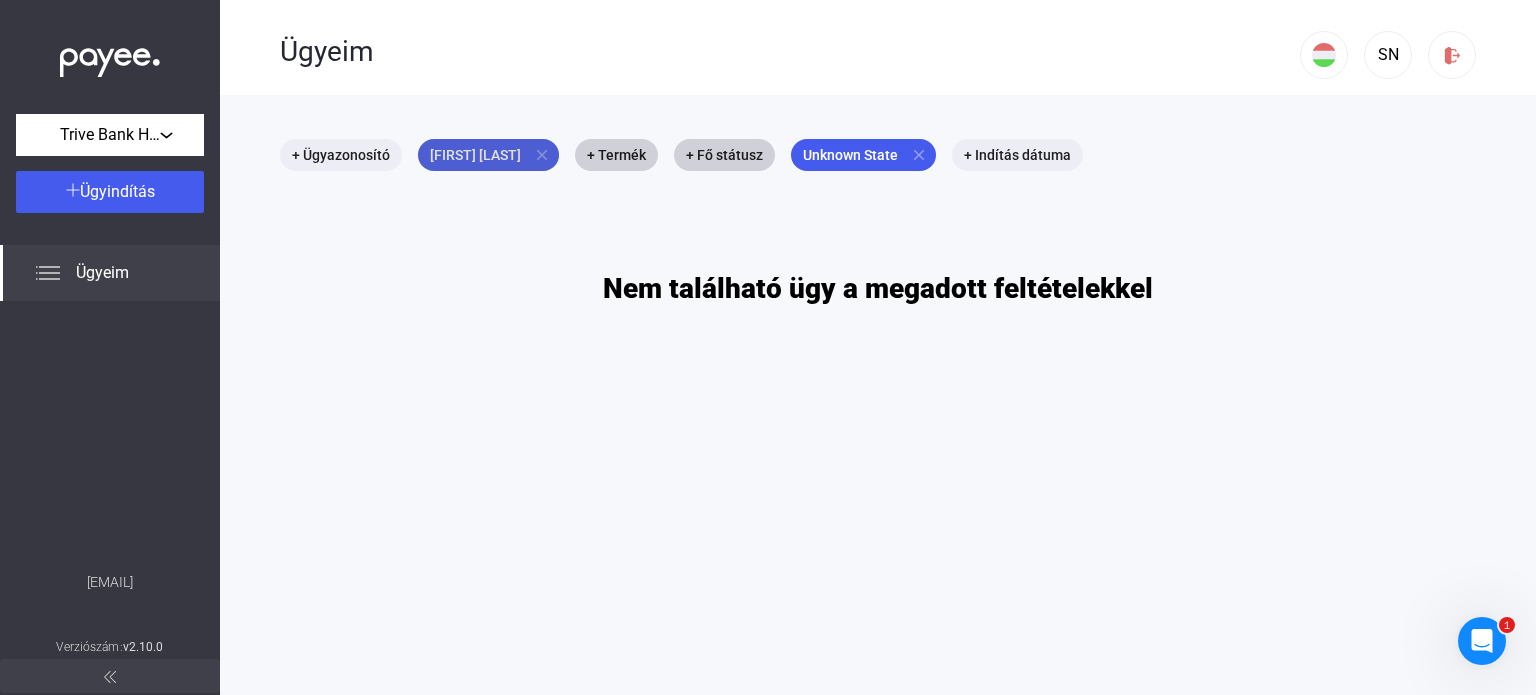 click on "close" at bounding box center (542, 155) 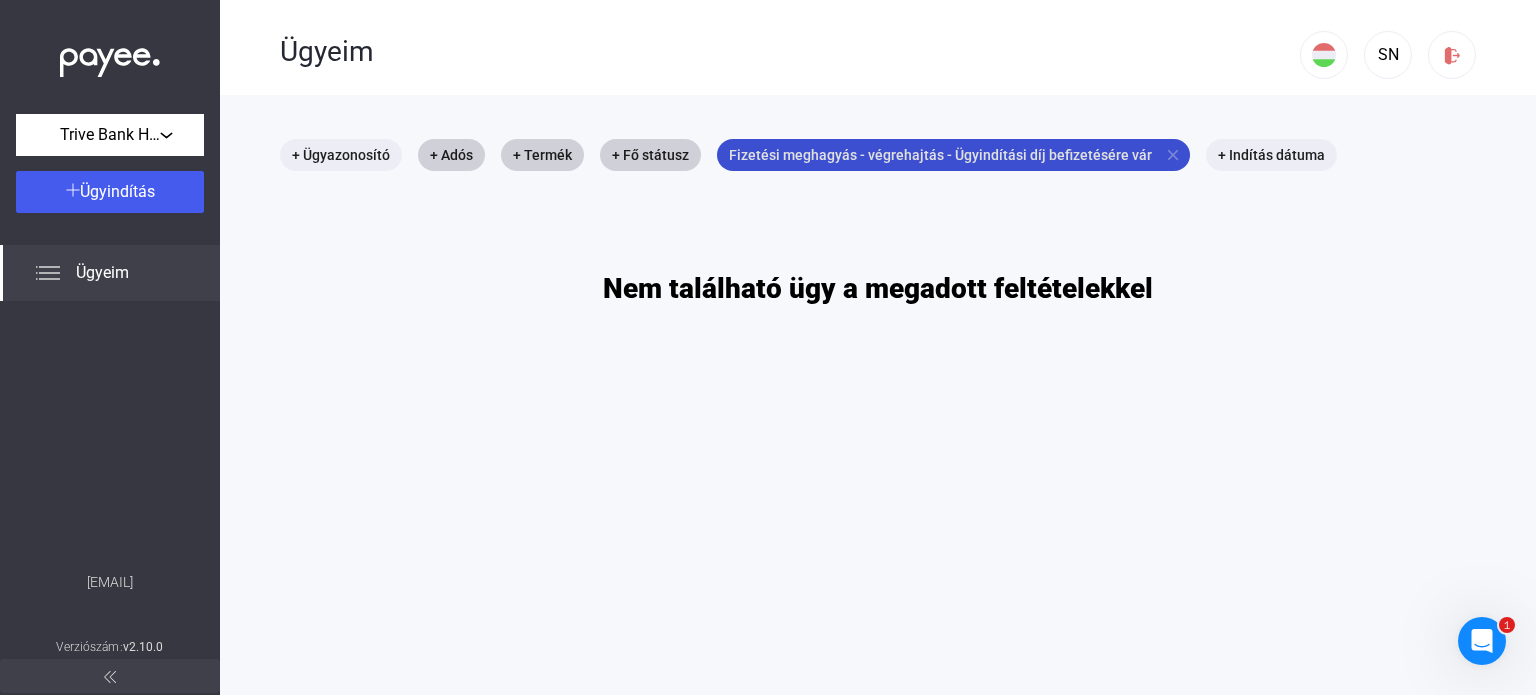 click on "close" at bounding box center [1173, 155] 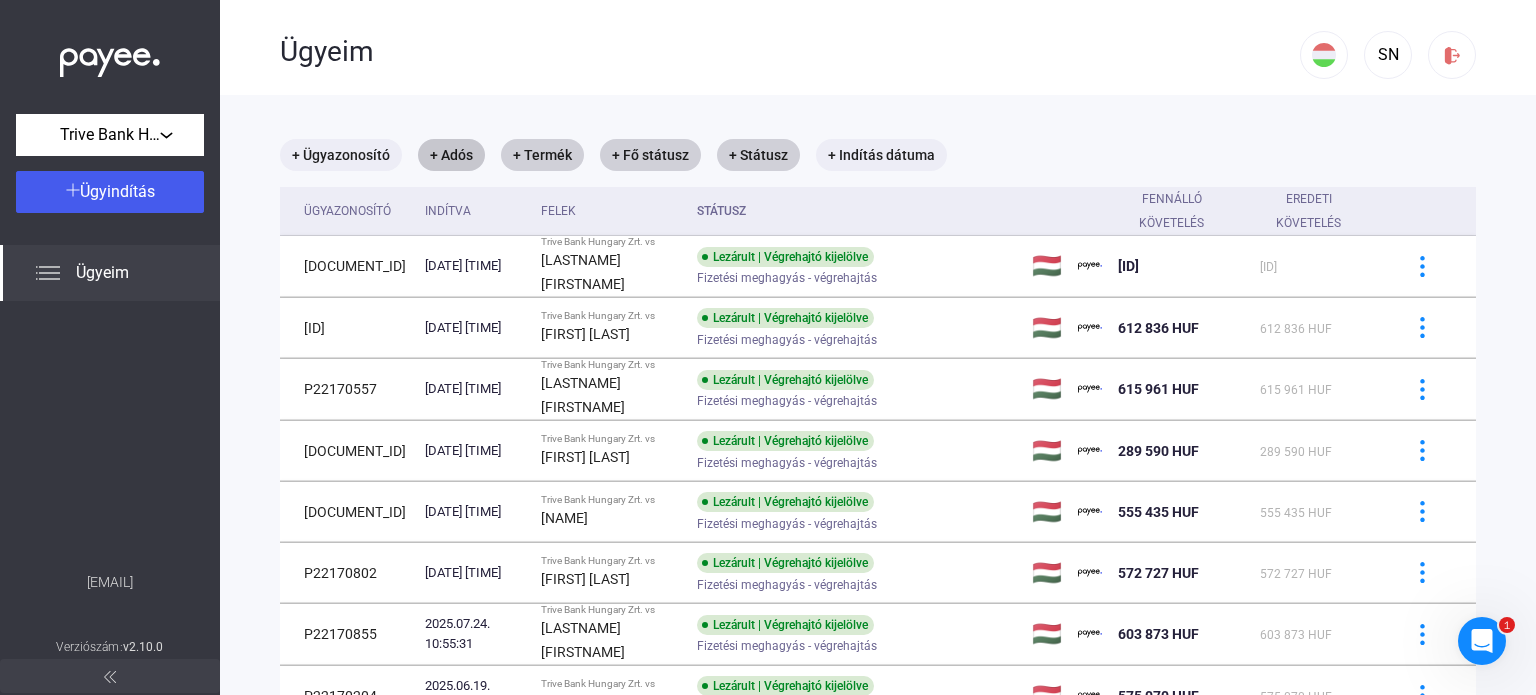 click on "+ Adós" at bounding box center [451, 155] 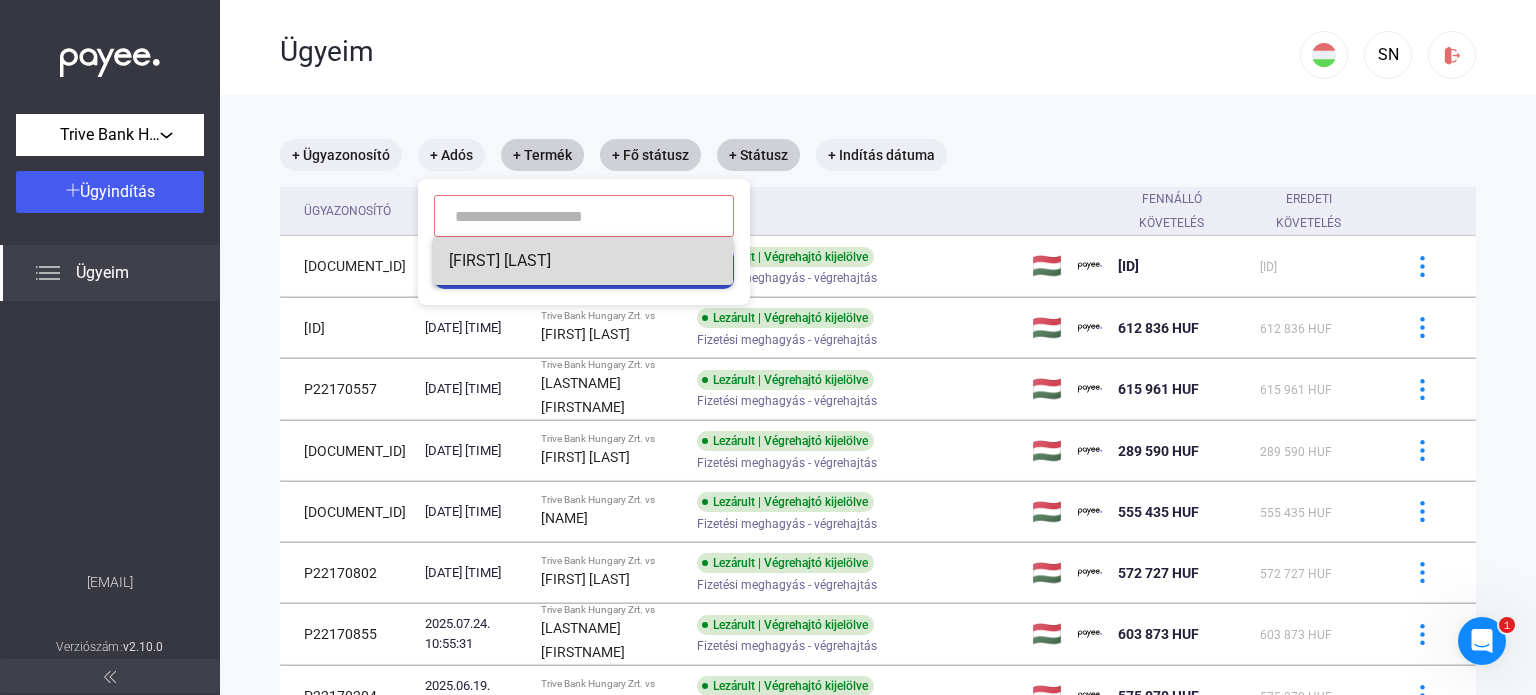 click on "[FIRST] [LAST]" at bounding box center (583, 261) 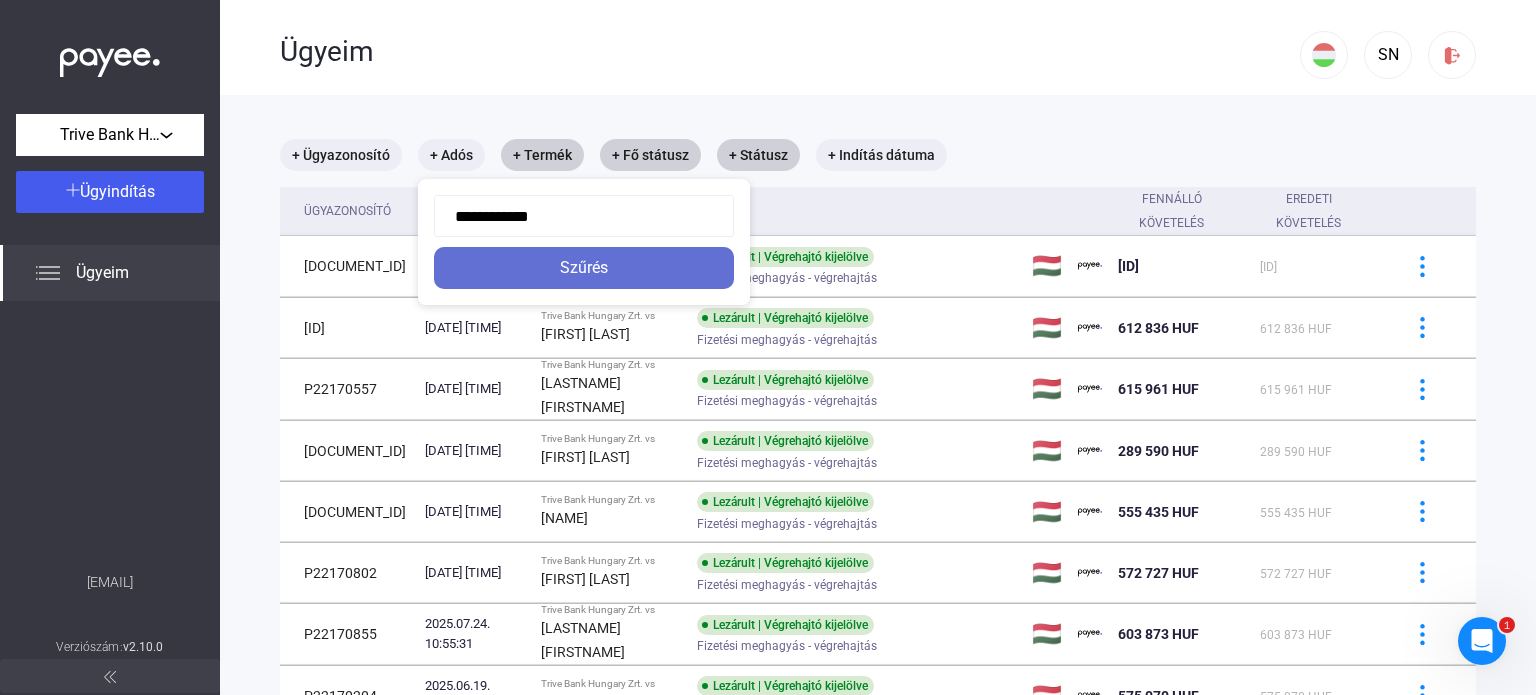 click on "Szűrés" 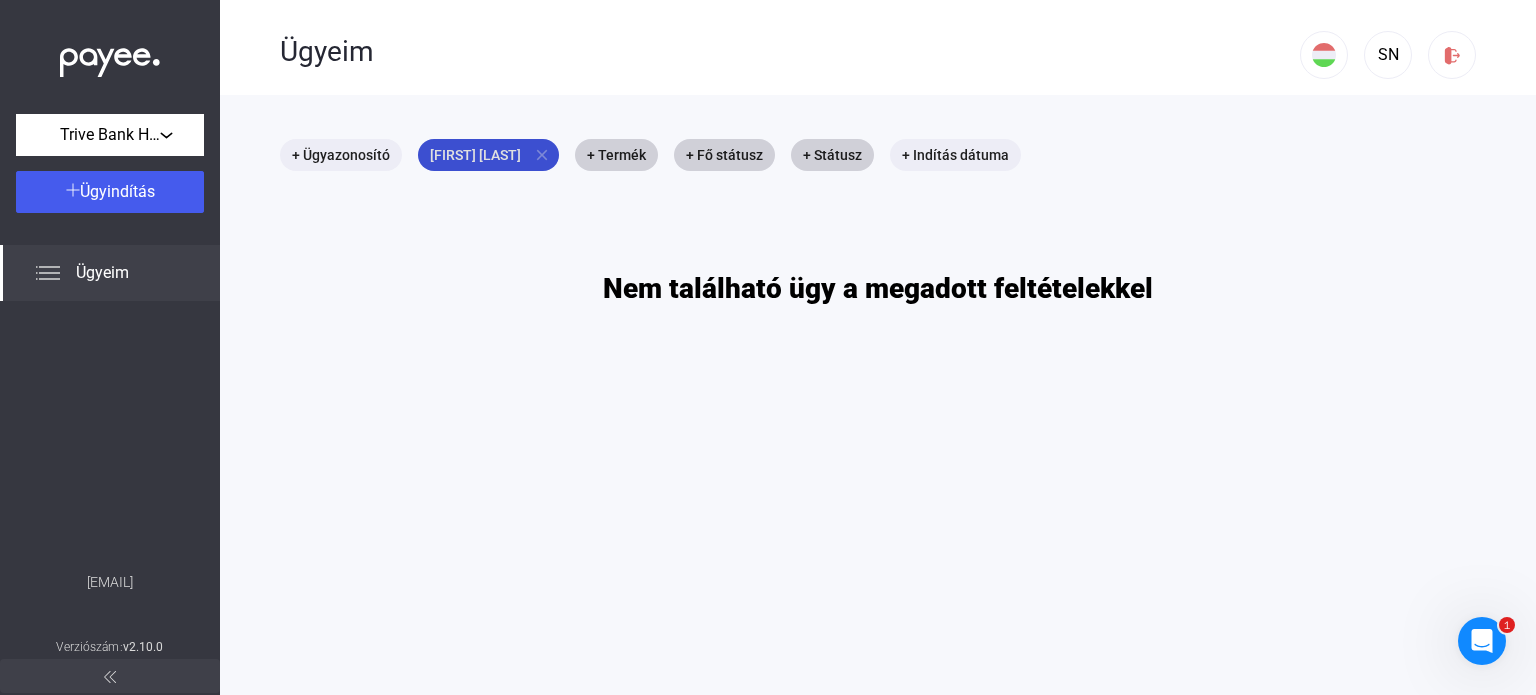 click on "close" at bounding box center (542, 155) 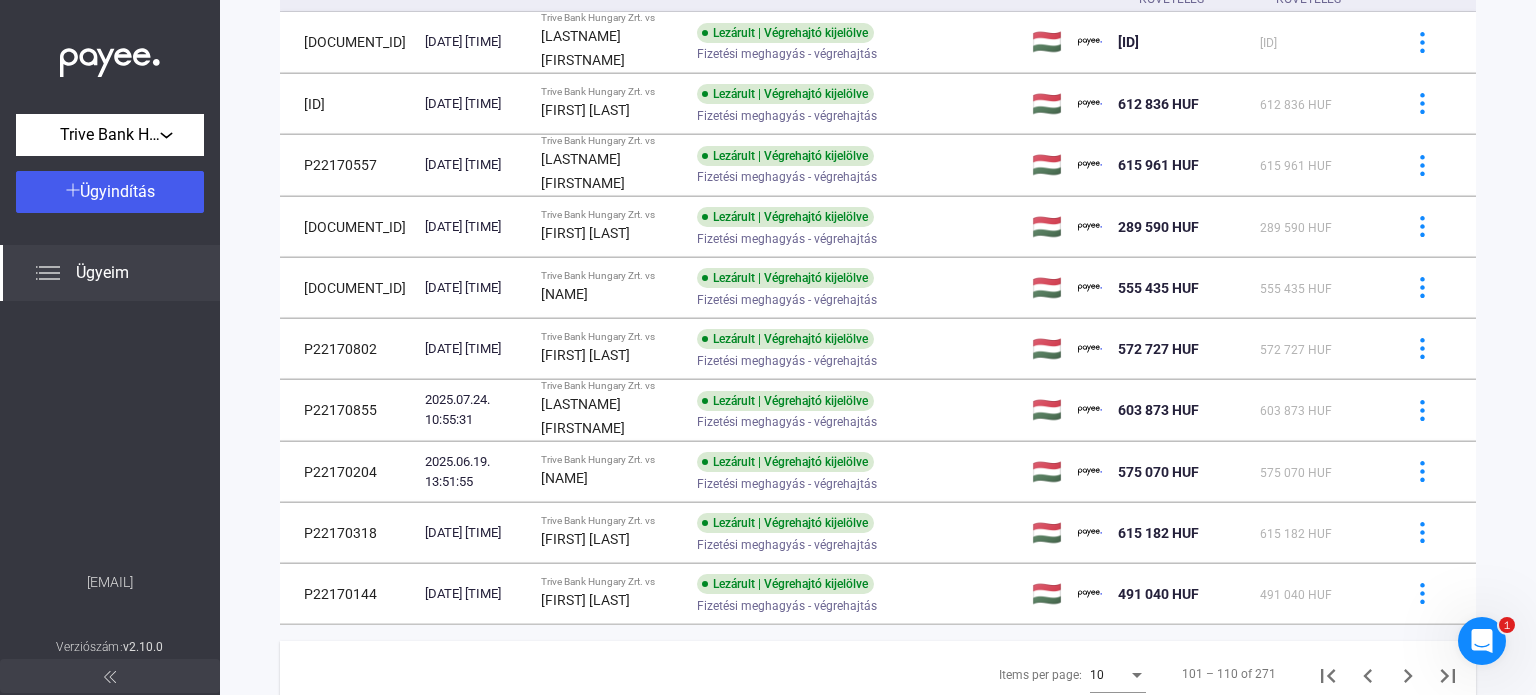 scroll, scrollTop: 227, scrollLeft: 0, axis: vertical 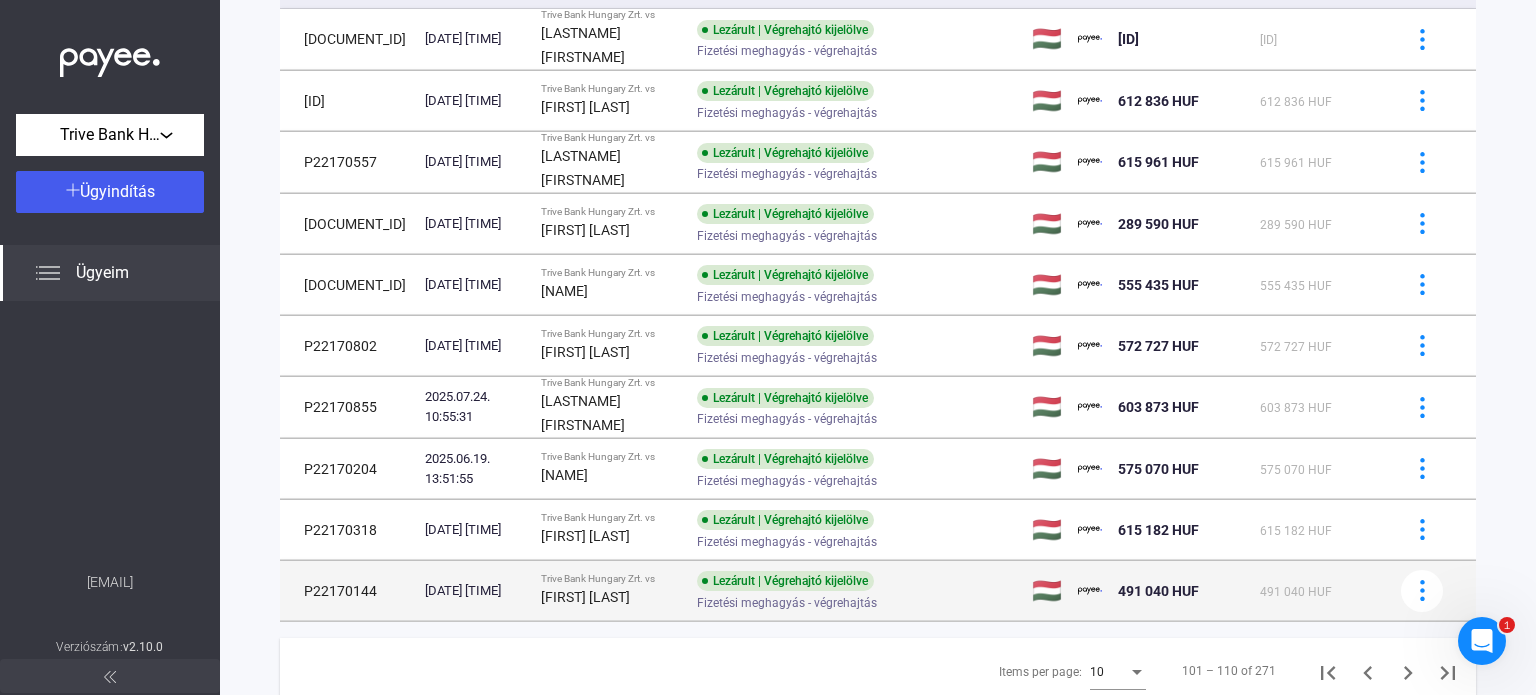 click on "Fizetési meghagyás - végrehajtás" at bounding box center (856, 602) 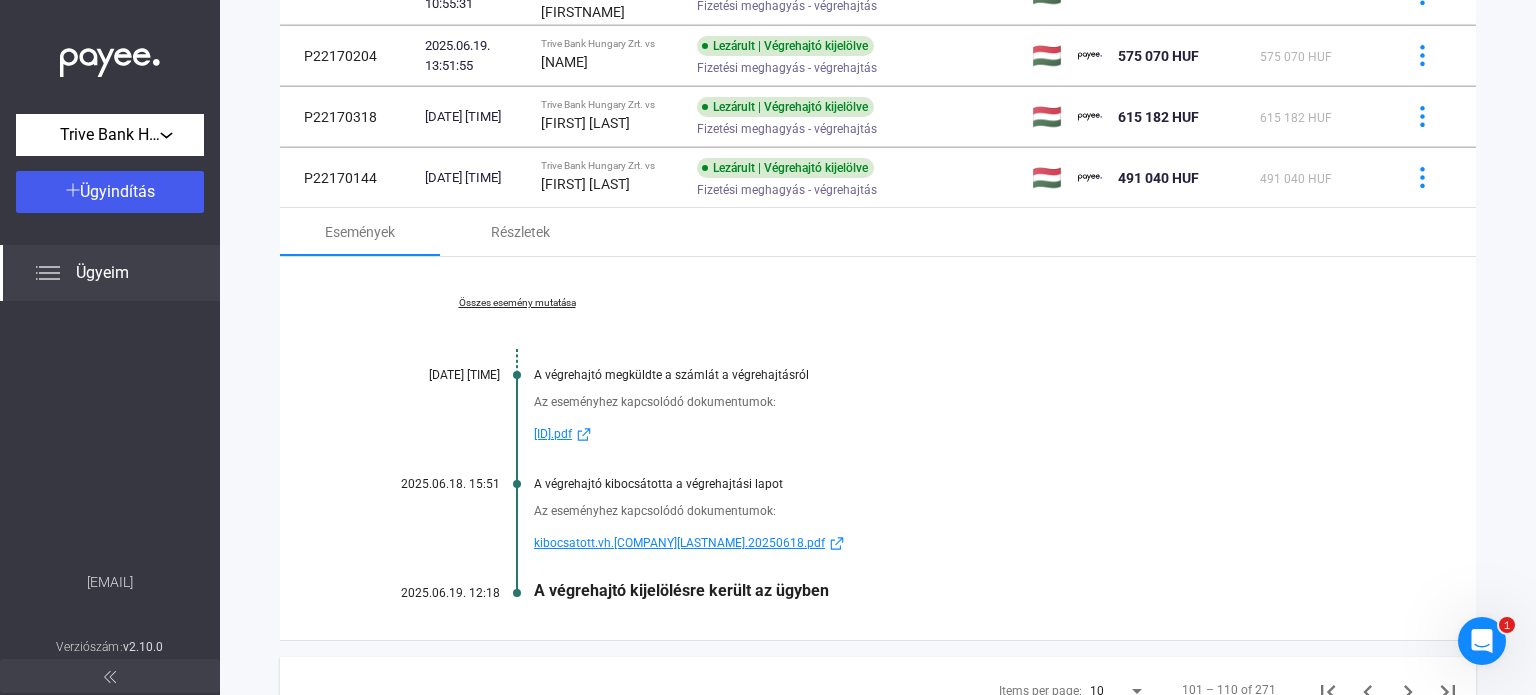 scroll, scrollTop: 641, scrollLeft: 0, axis: vertical 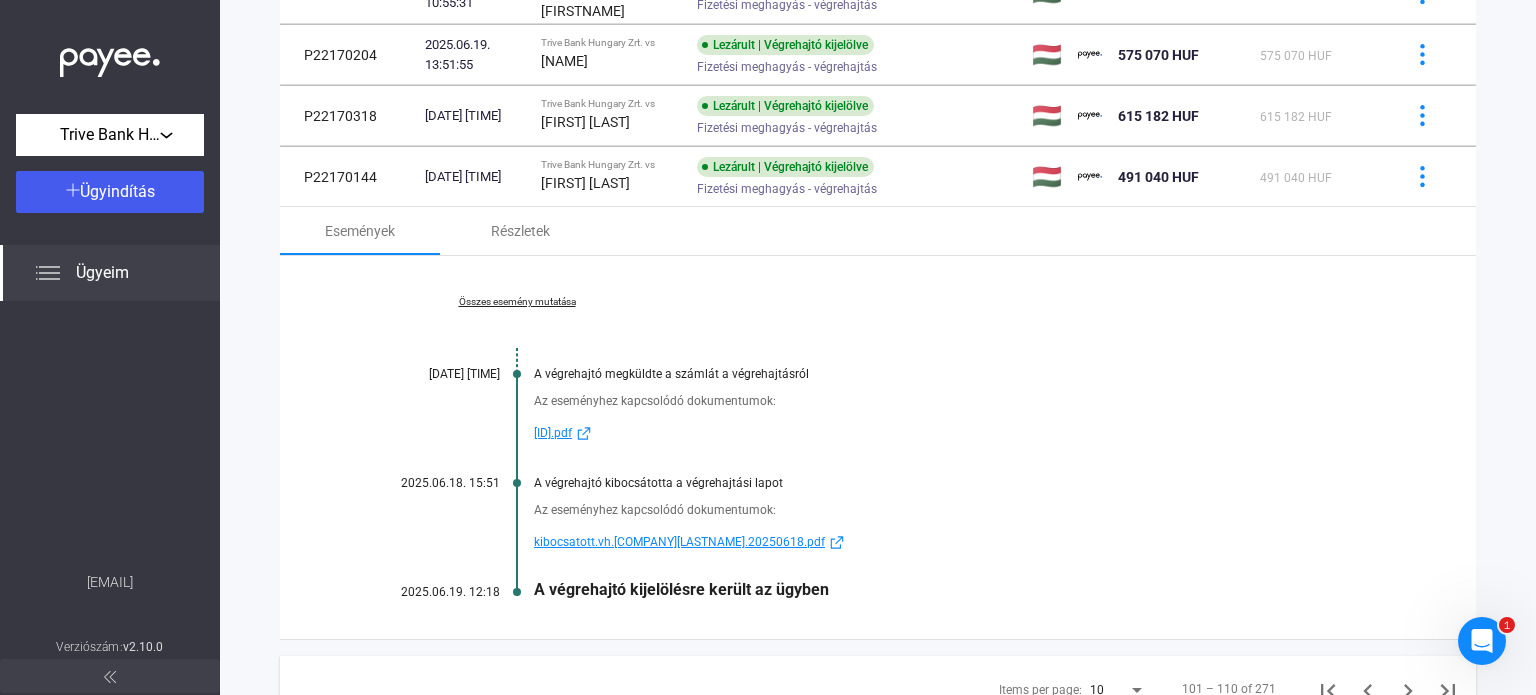 click on "[ID].pdf" at bounding box center [553, 433] 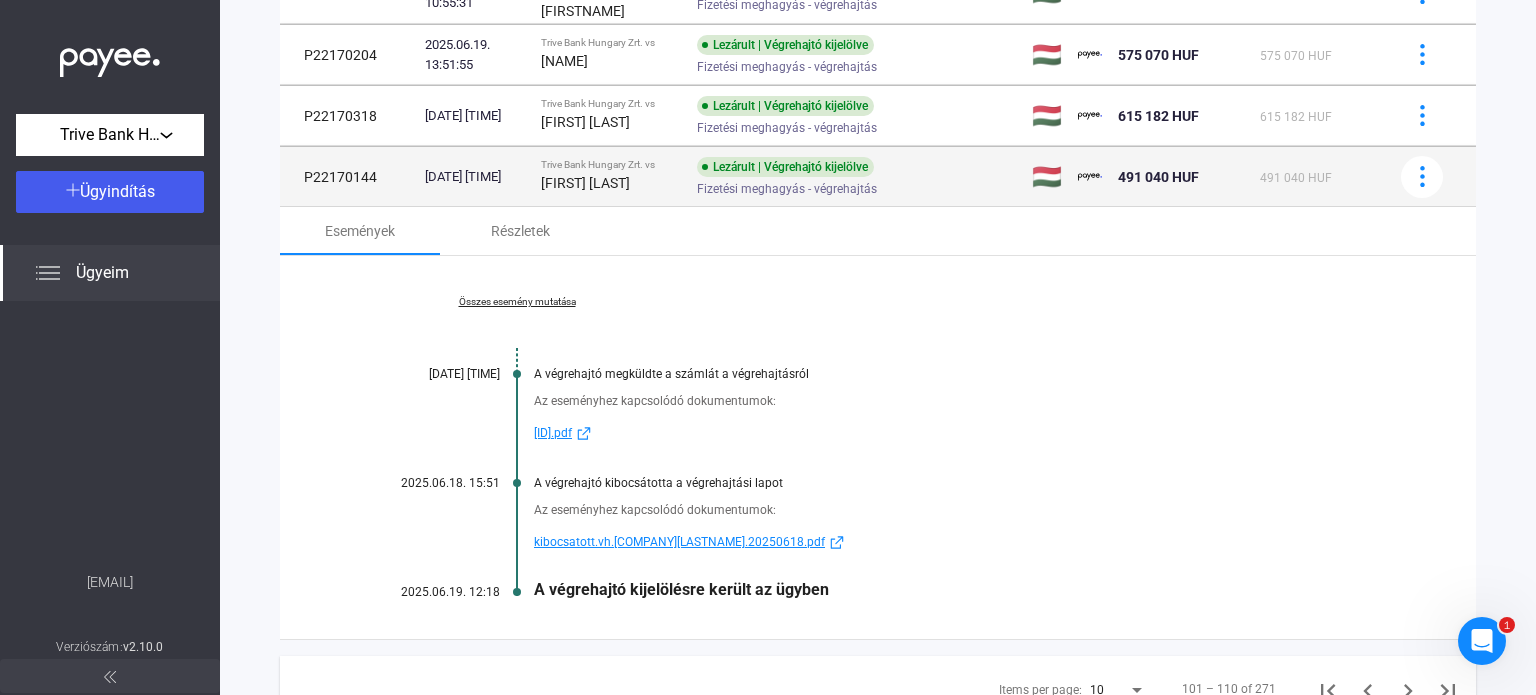 click on "Fizetési meghagyás - végrehajtás" at bounding box center [856, 188] 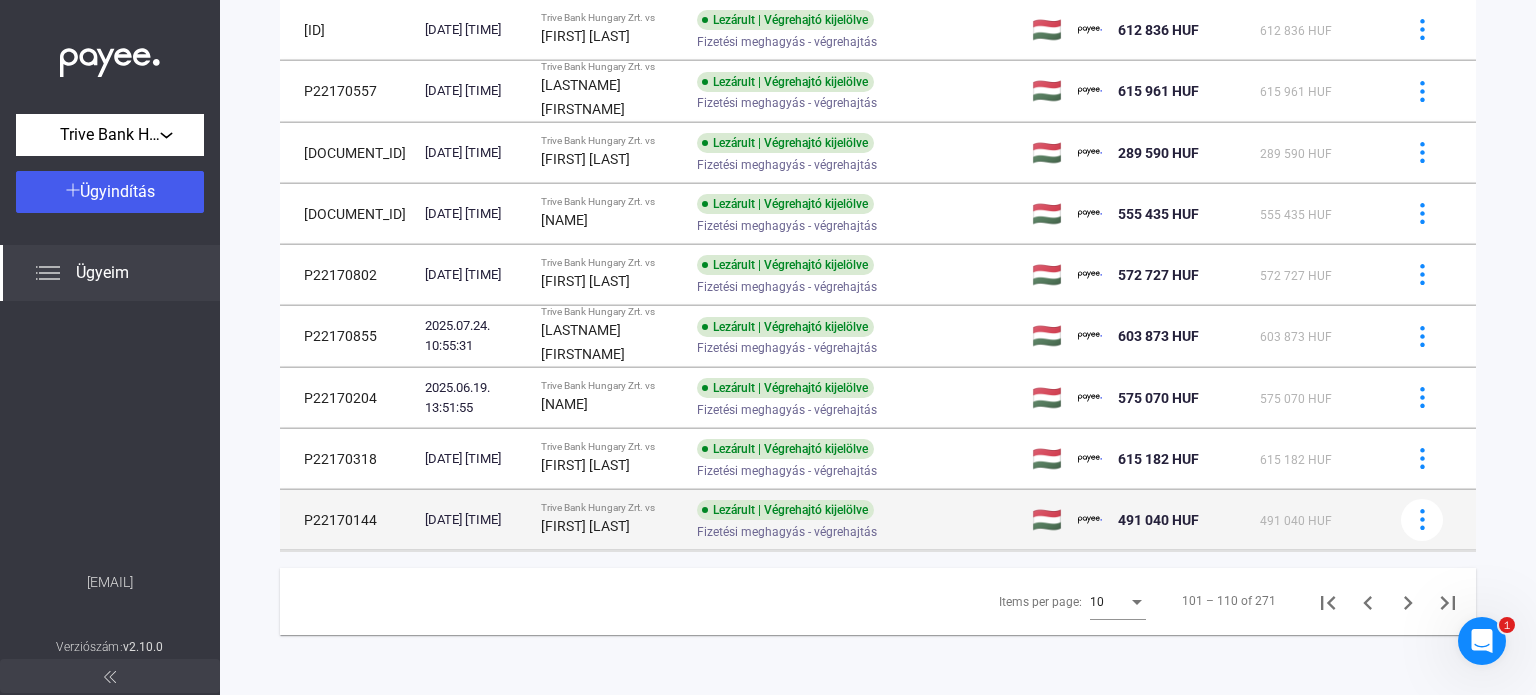 scroll, scrollTop: 292, scrollLeft: 0, axis: vertical 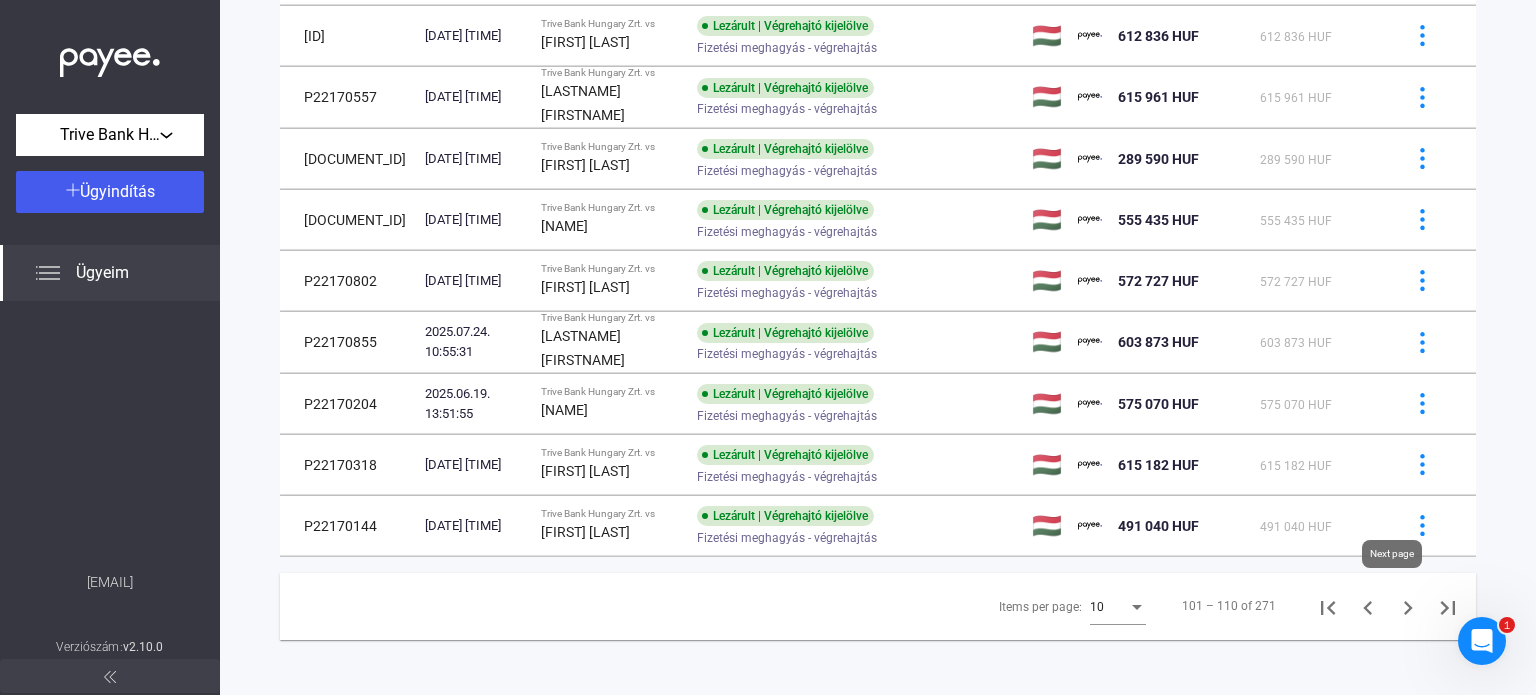 click 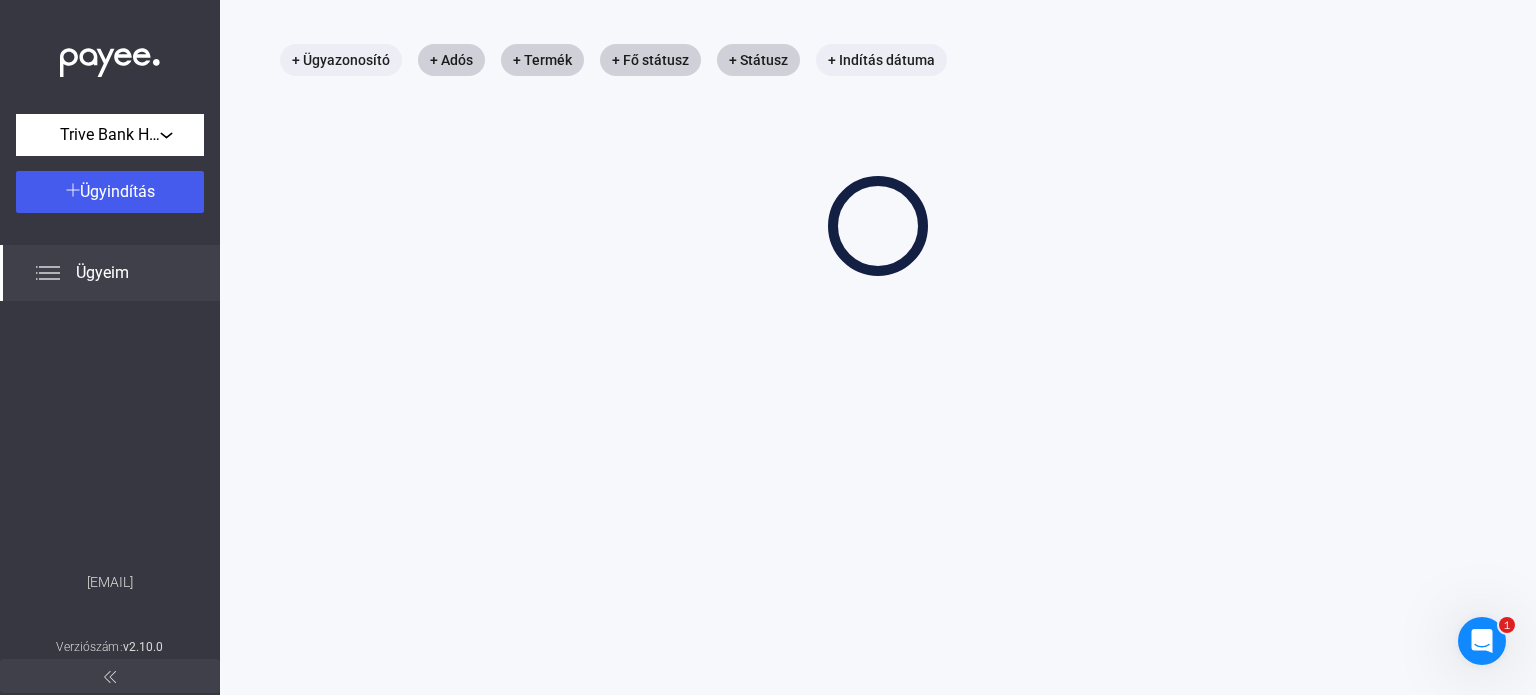scroll, scrollTop: 95, scrollLeft: 0, axis: vertical 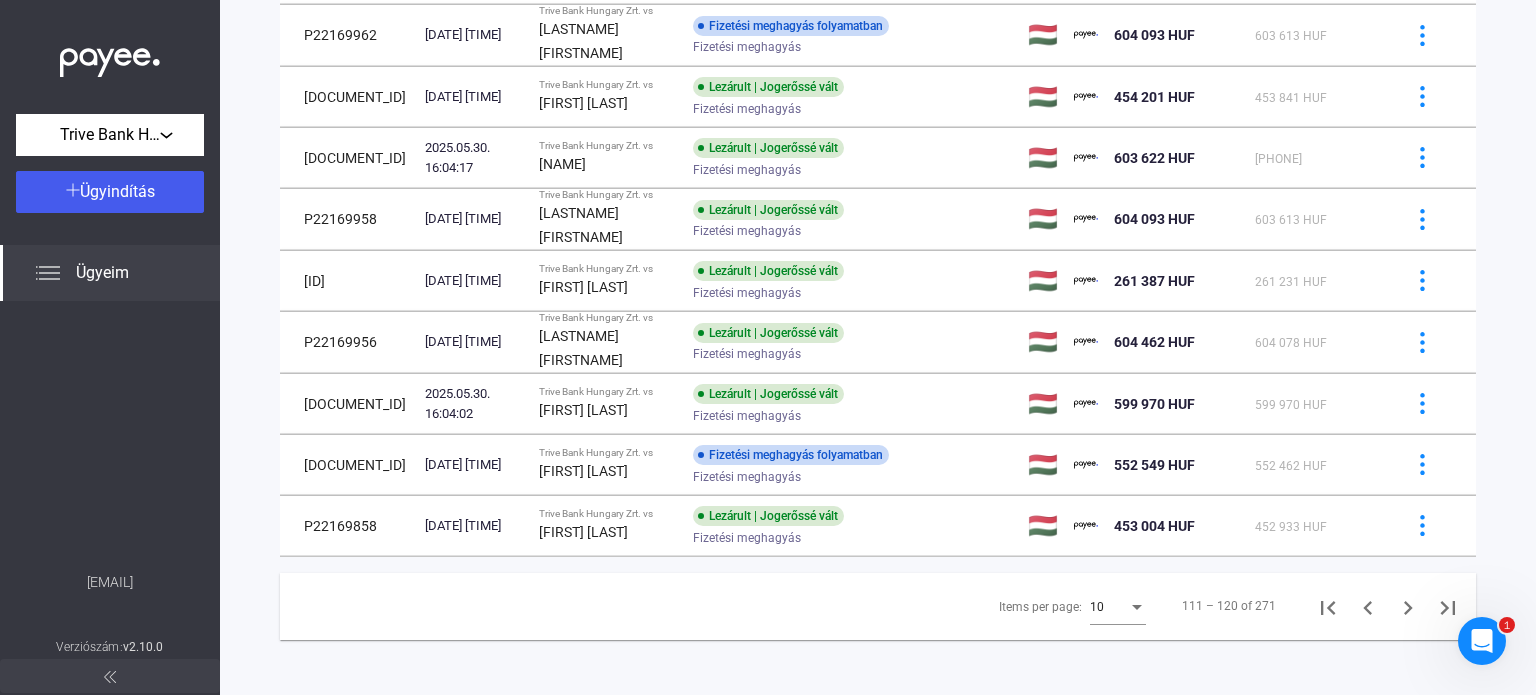 click at bounding box center [1137, 607] 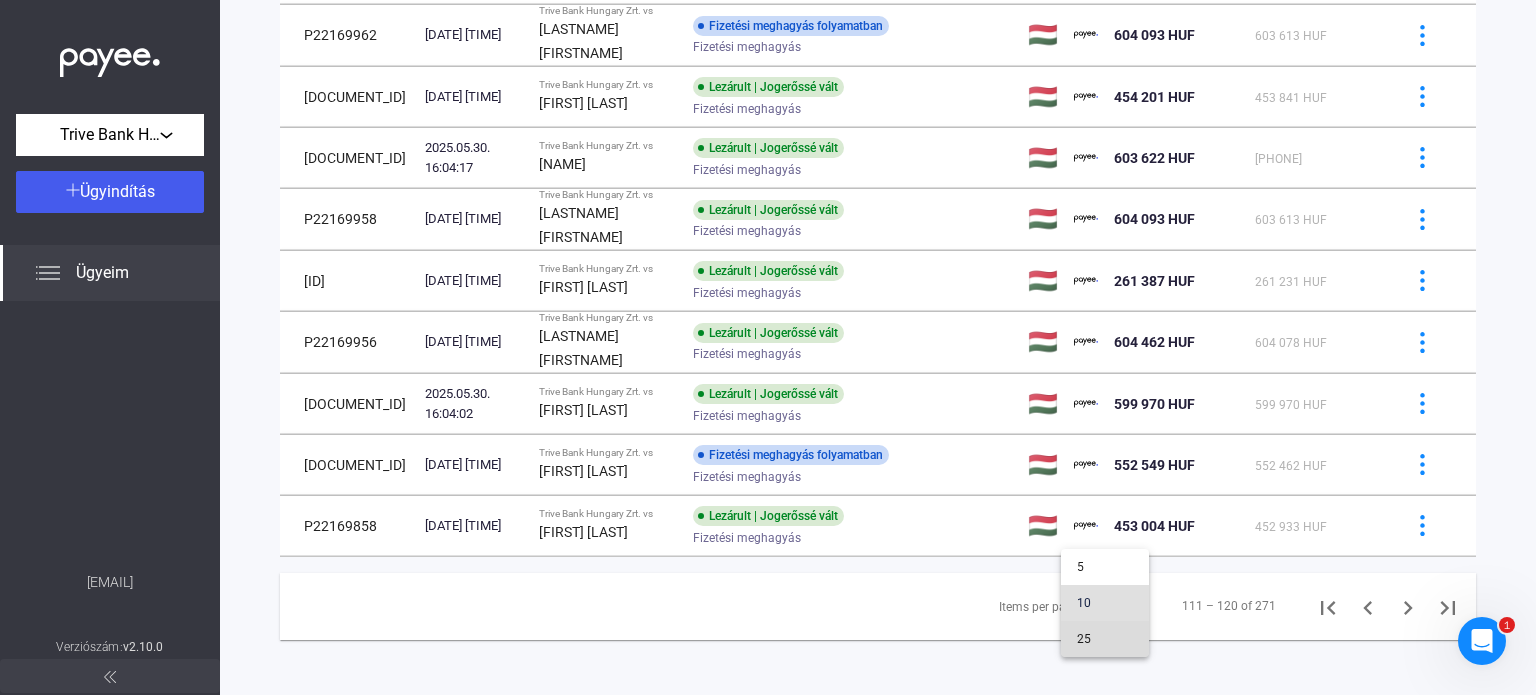 click on "25" at bounding box center (1105, 639) 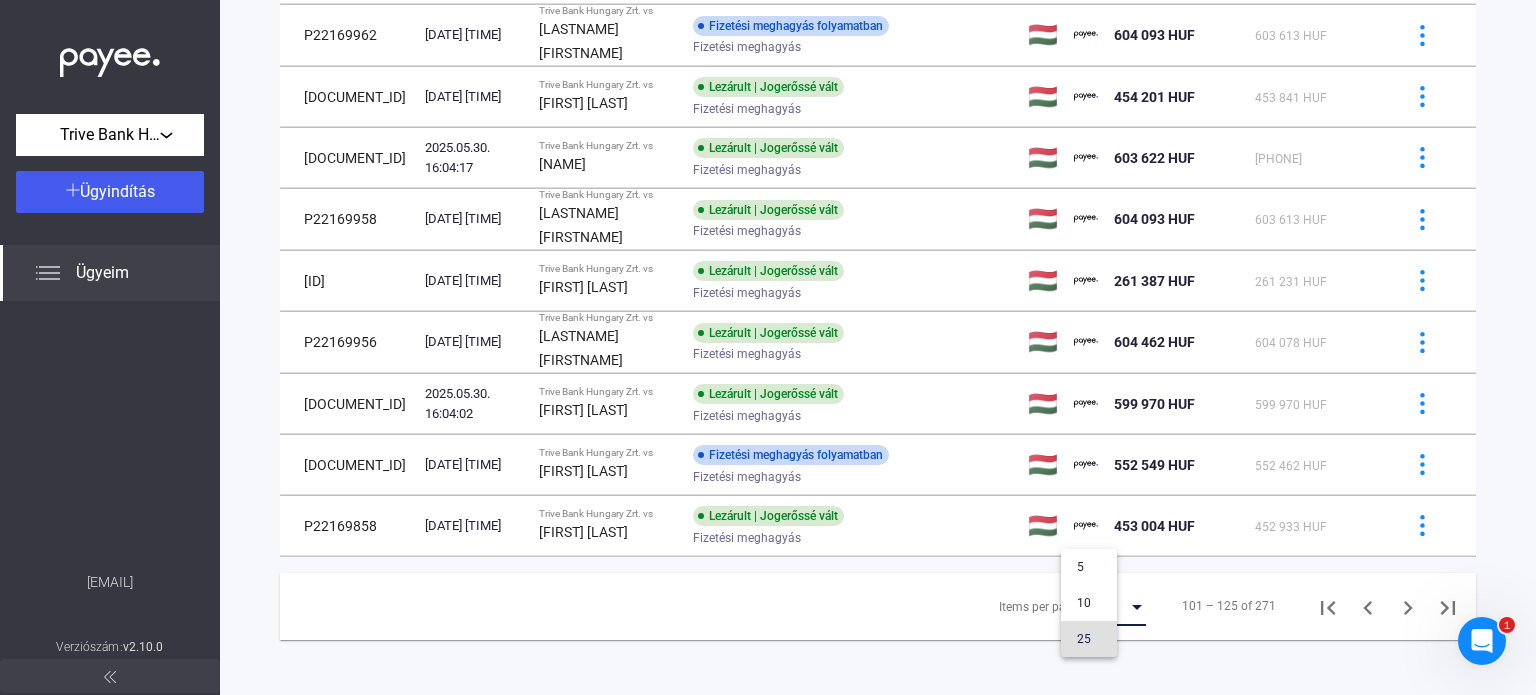scroll, scrollTop: 95, scrollLeft: 0, axis: vertical 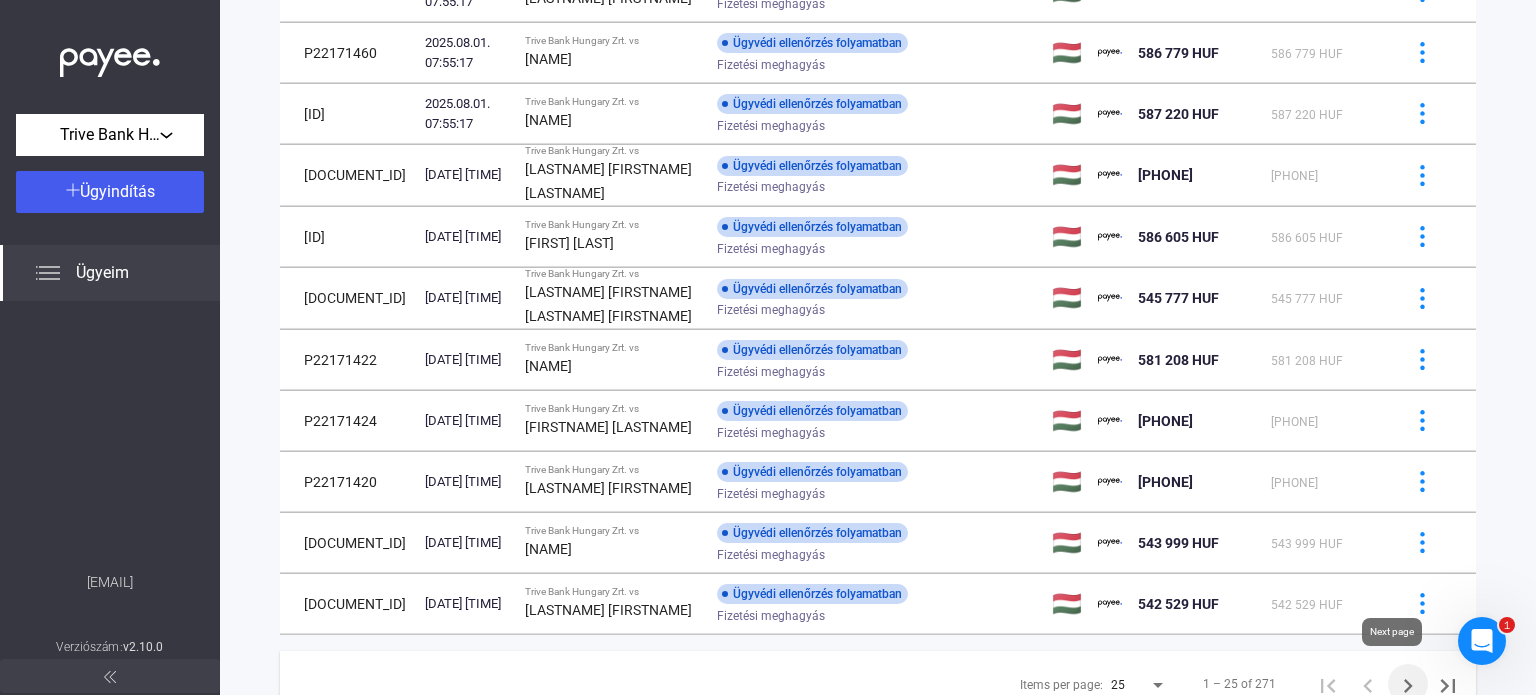 click 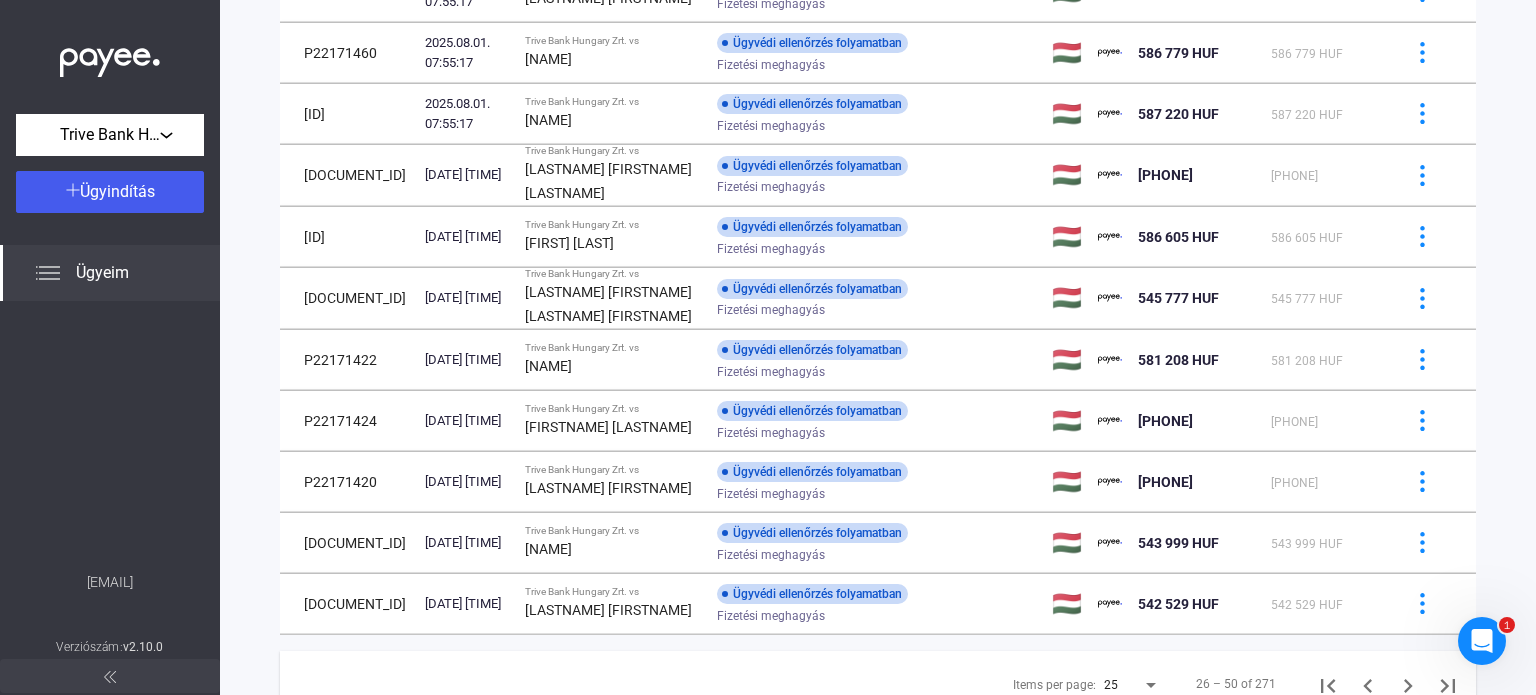 scroll, scrollTop: 95, scrollLeft: 0, axis: vertical 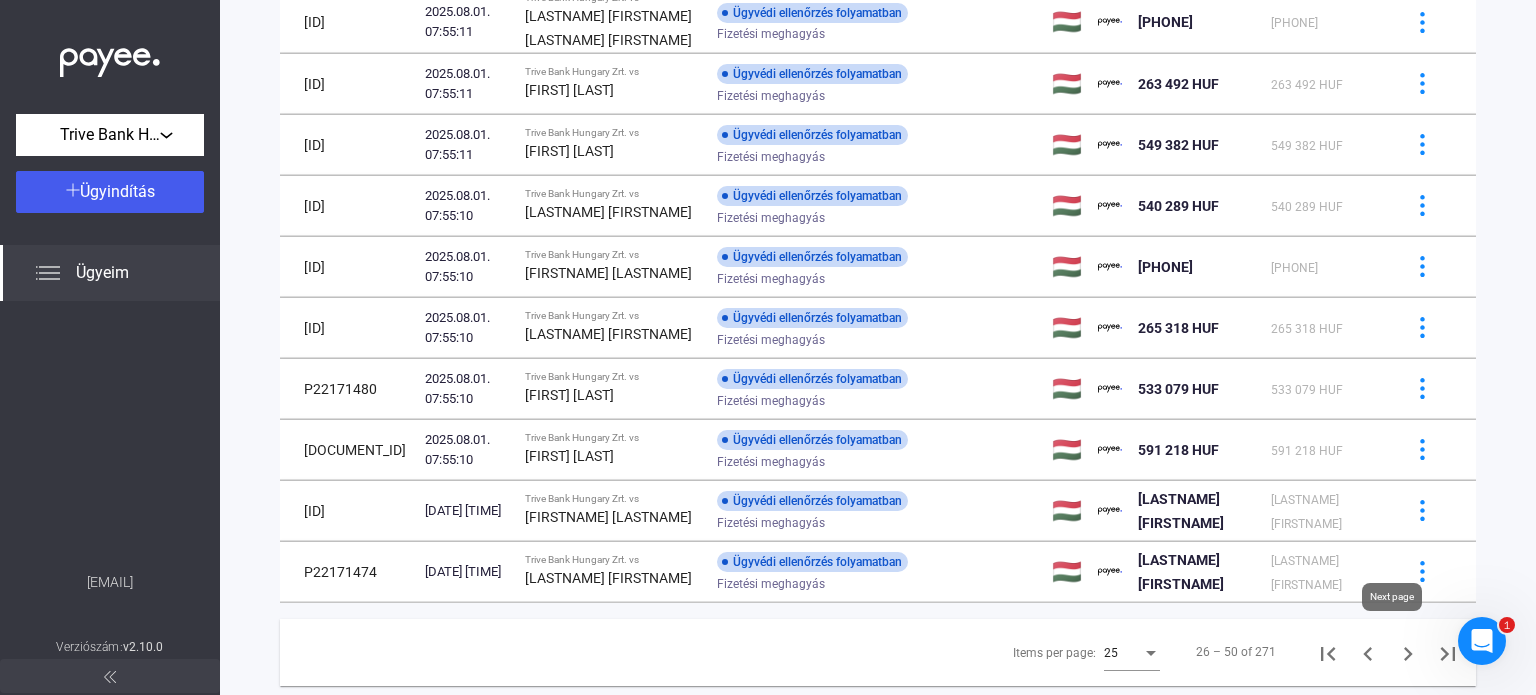 click 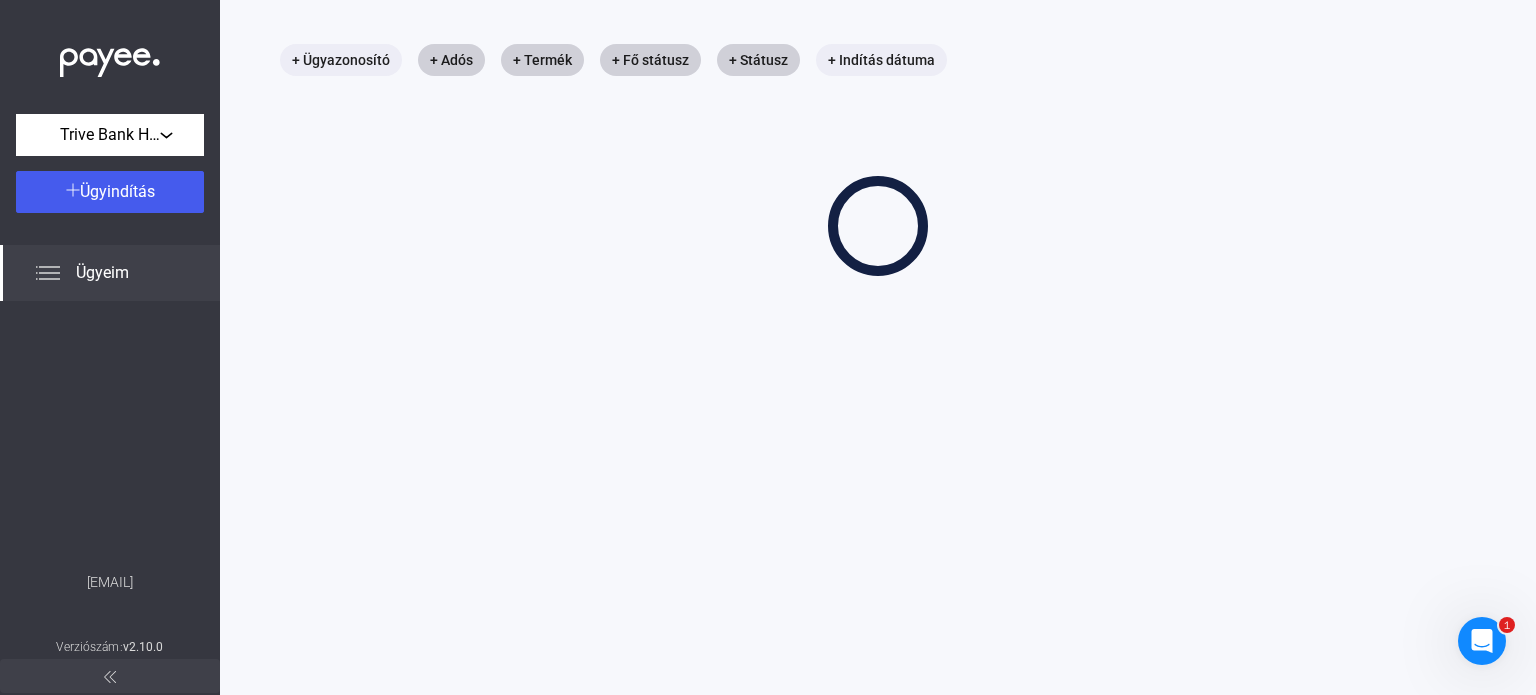 scroll, scrollTop: 95, scrollLeft: 0, axis: vertical 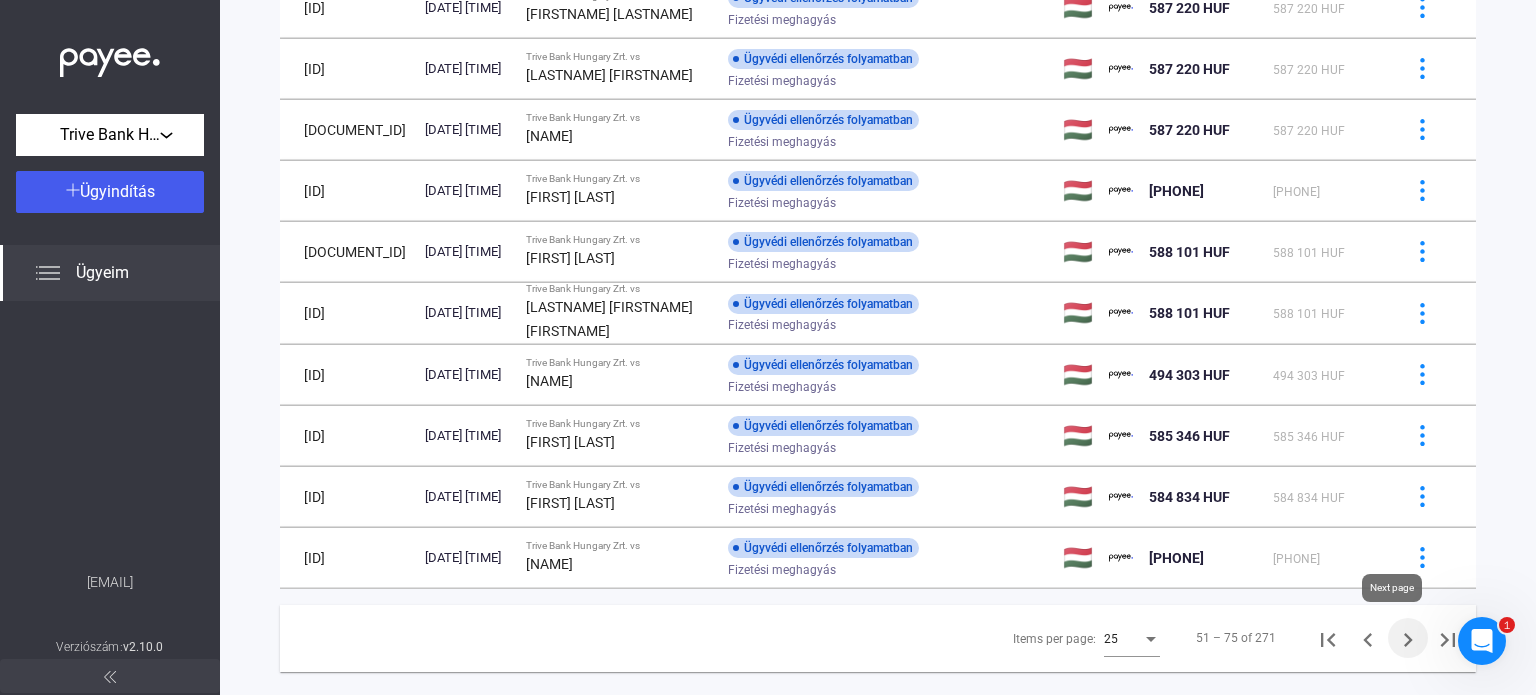 click 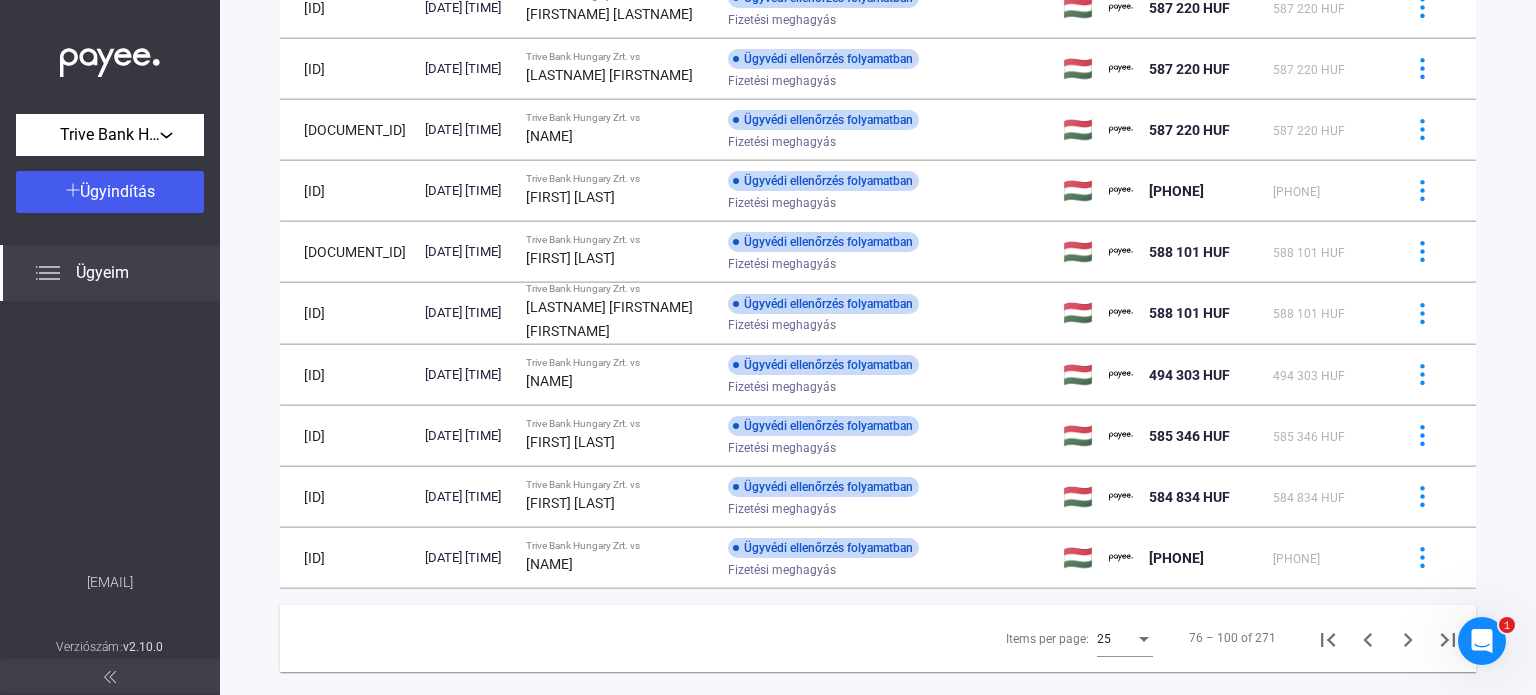 scroll, scrollTop: 95, scrollLeft: 0, axis: vertical 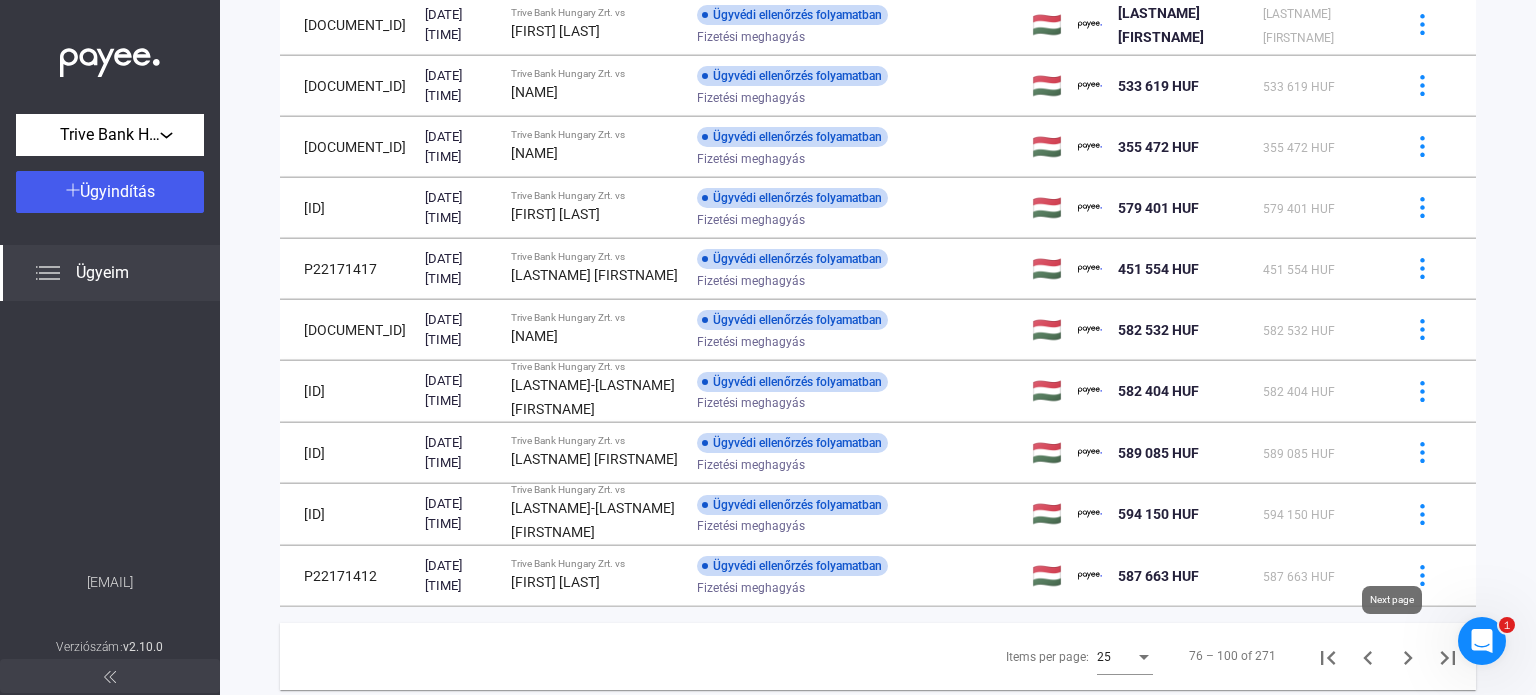 click 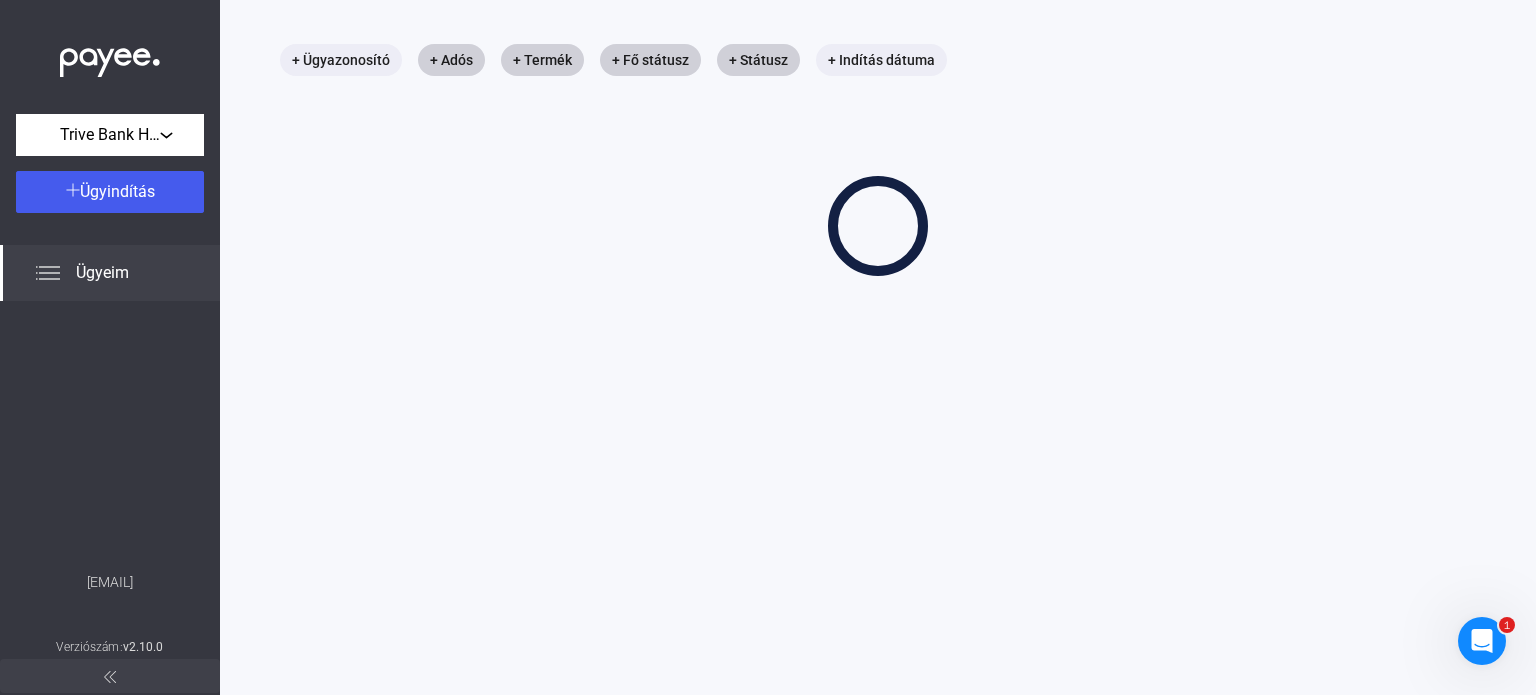 scroll, scrollTop: 95, scrollLeft: 0, axis: vertical 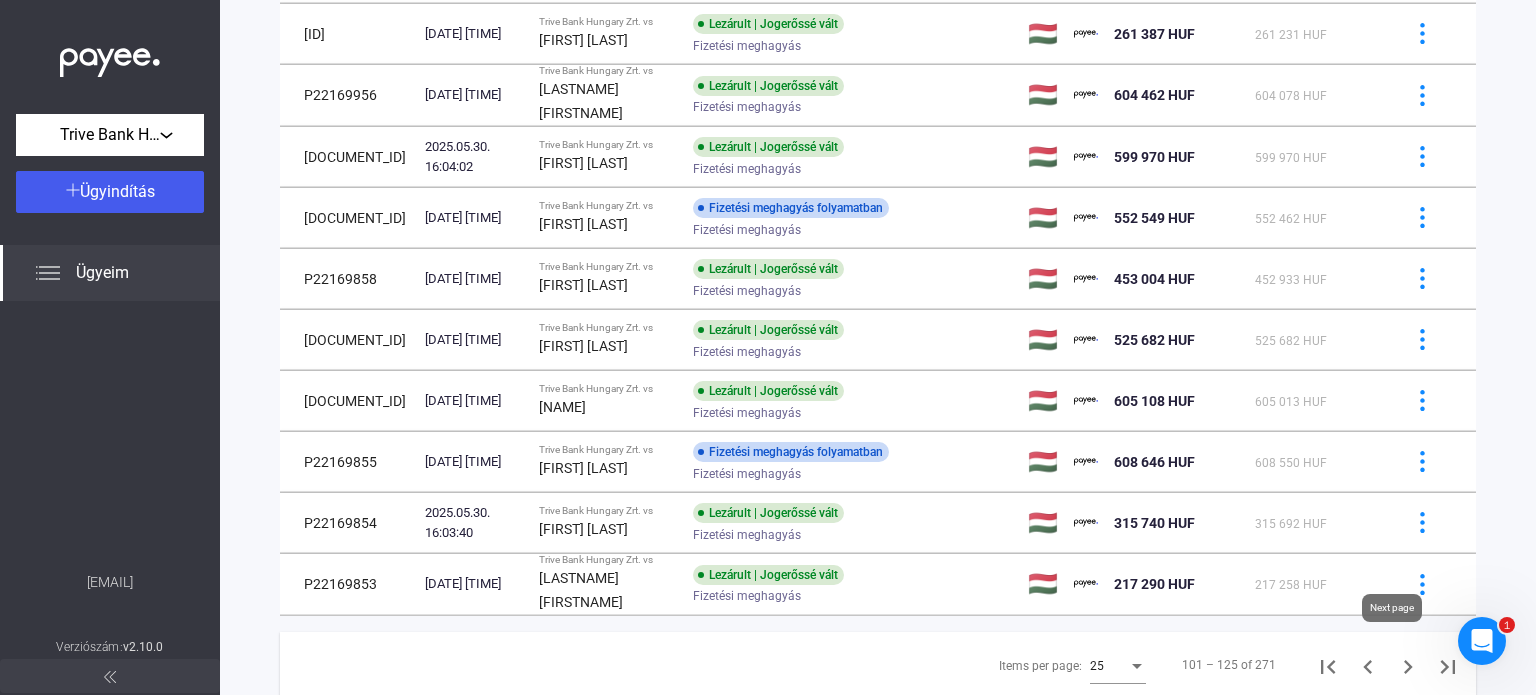 click 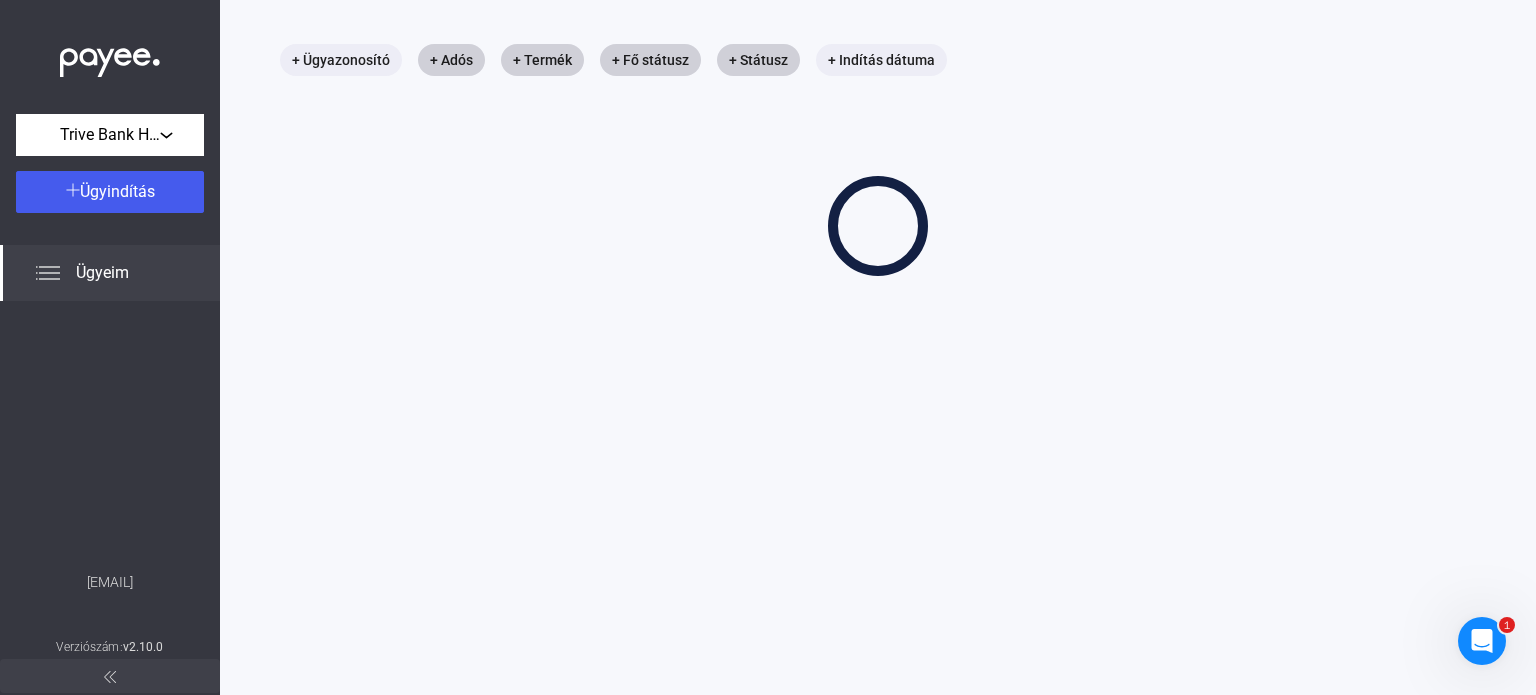 scroll, scrollTop: 95, scrollLeft: 0, axis: vertical 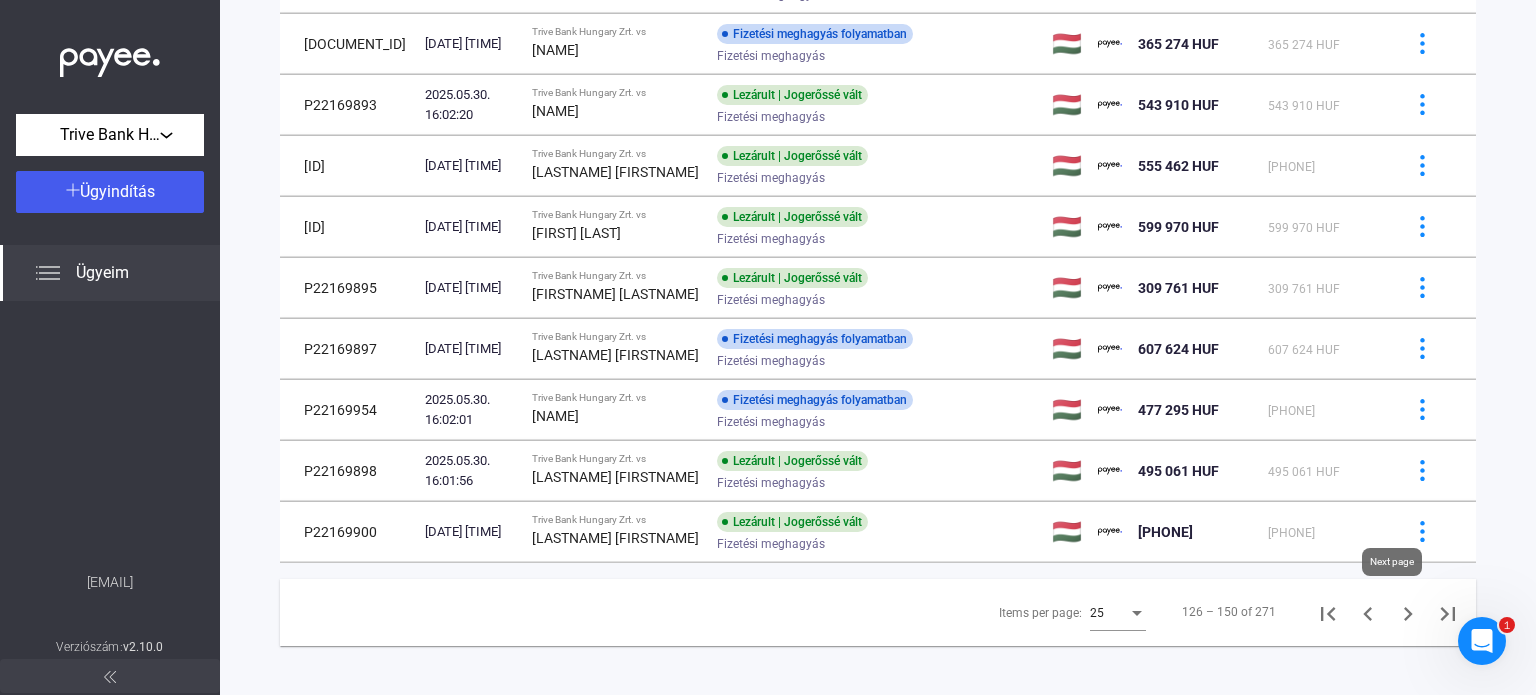 click 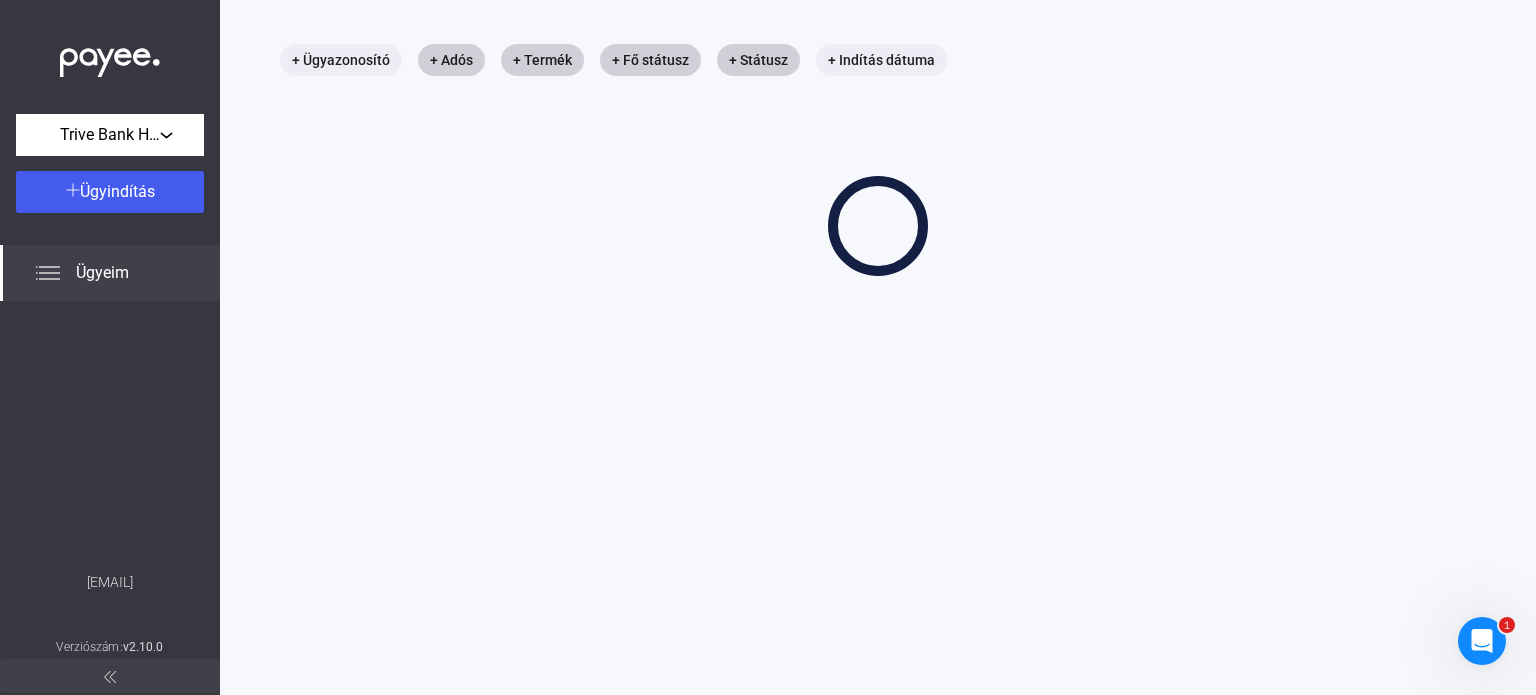 scroll, scrollTop: 95, scrollLeft: 0, axis: vertical 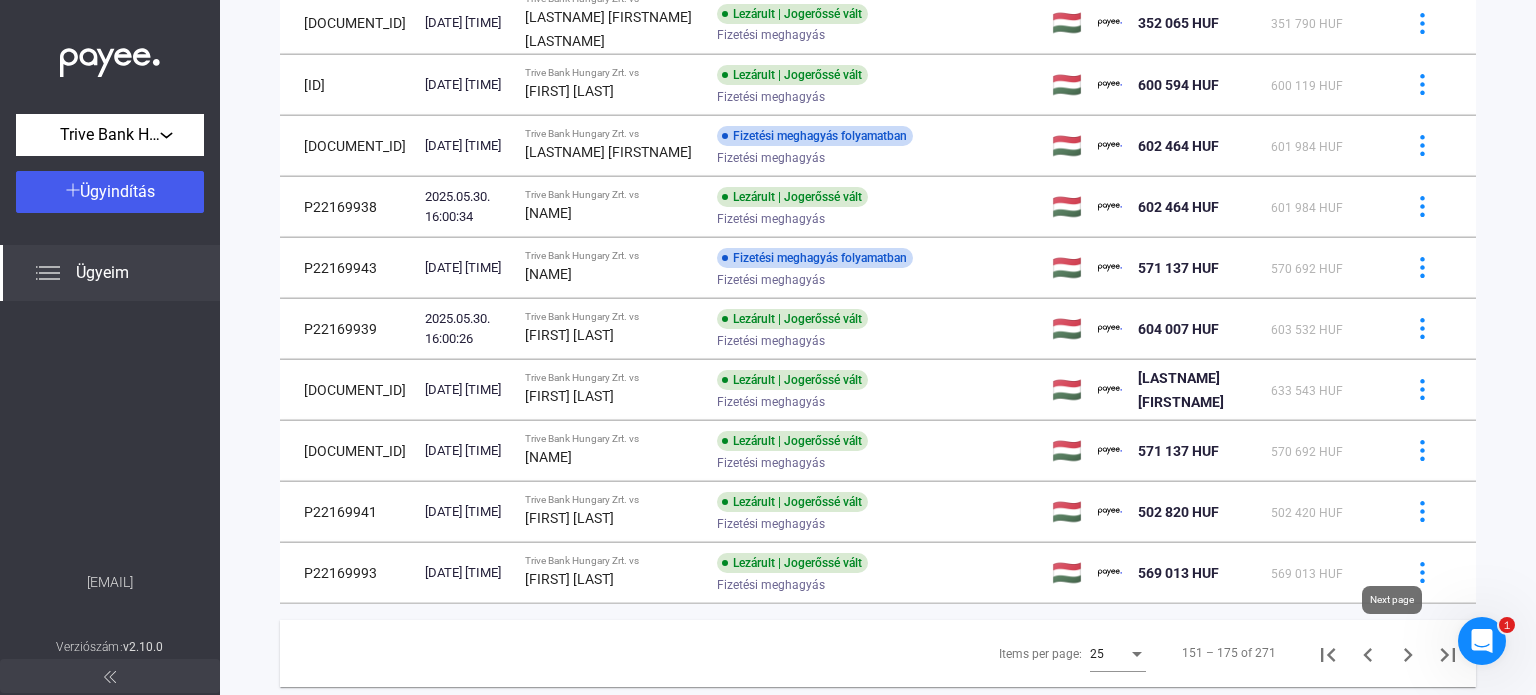 click 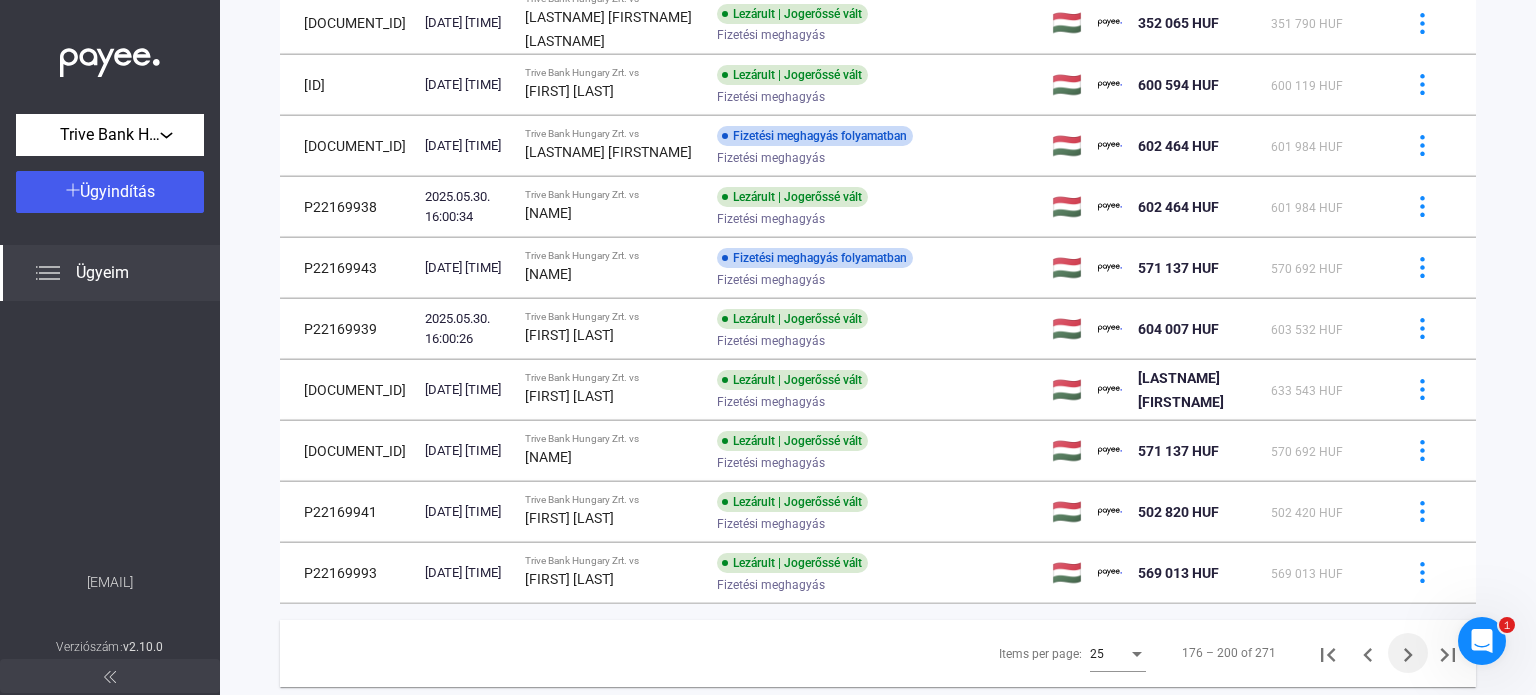scroll, scrollTop: 95, scrollLeft: 0, axis: vertical 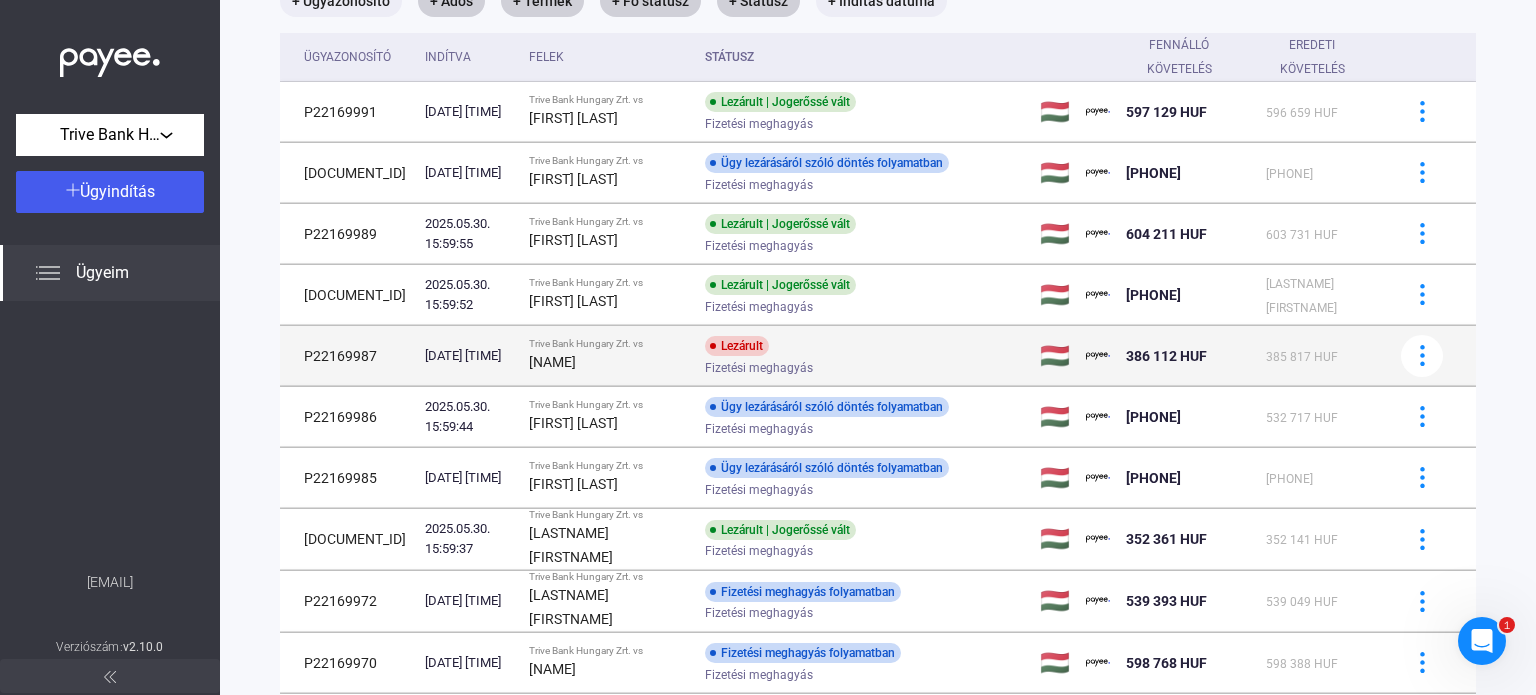 click on "Lezárult  Fizetési meghagyás" at bounding box center [864, 355] 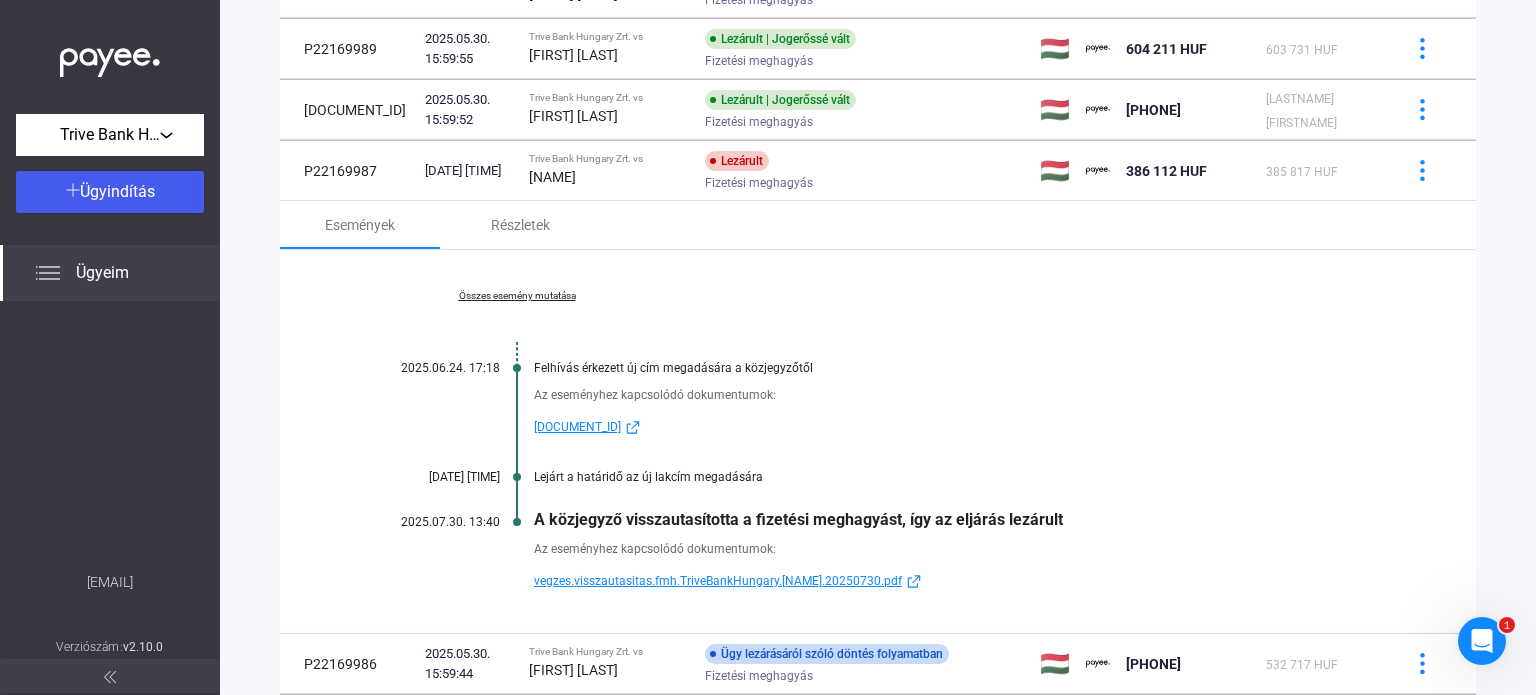 scroll, scrollTop: 341, scrollLeft: 0, axis: vertical 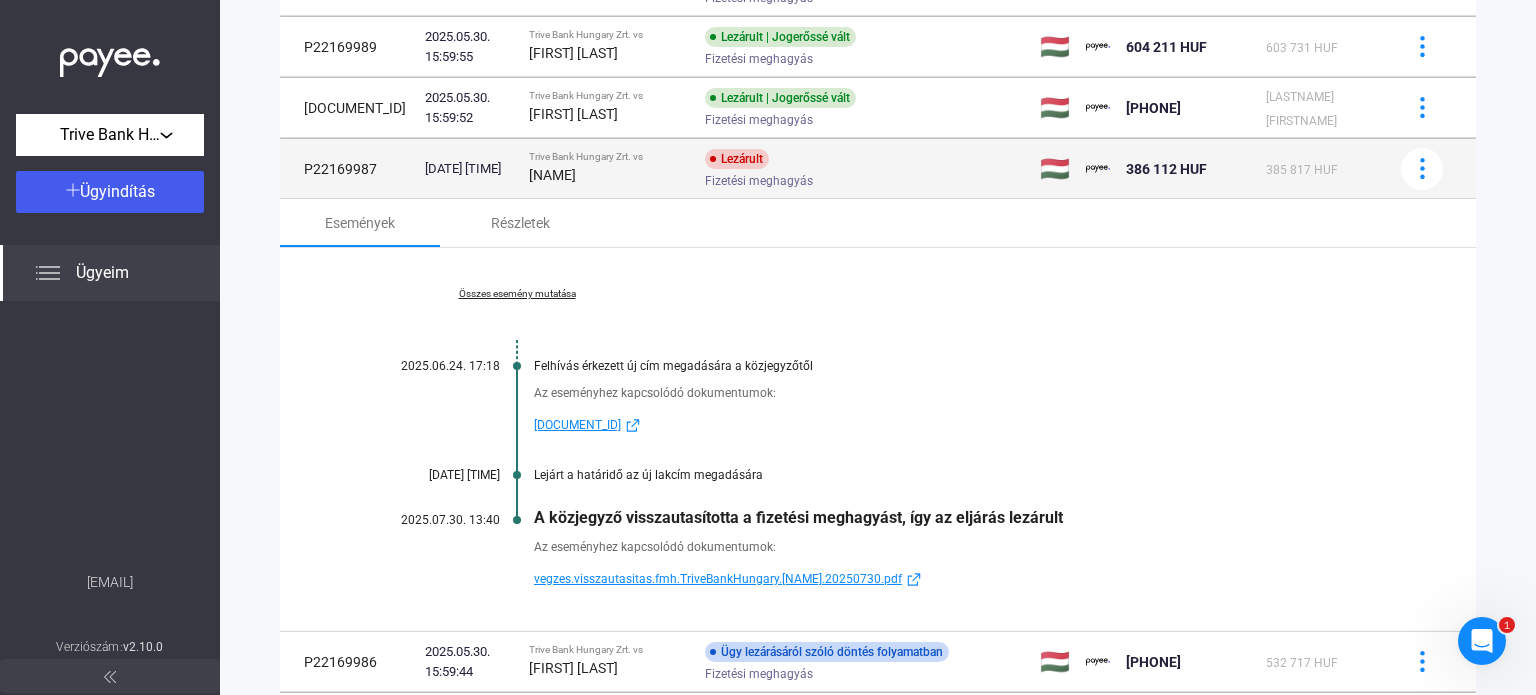 click on "Fizetési meghagyás" at bounding box center [864, 180] 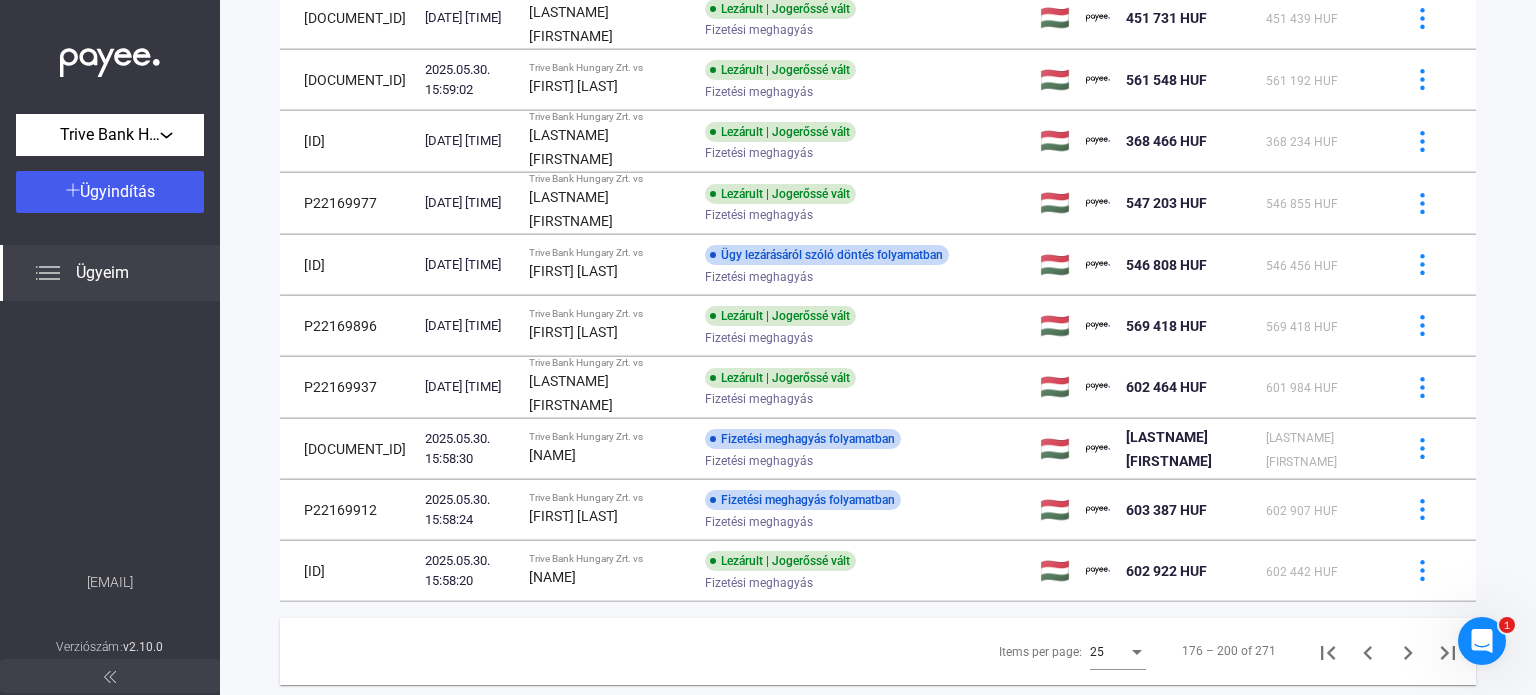 scroll, scrollTop: 1204, scrollLeft: 0, axis: vertical 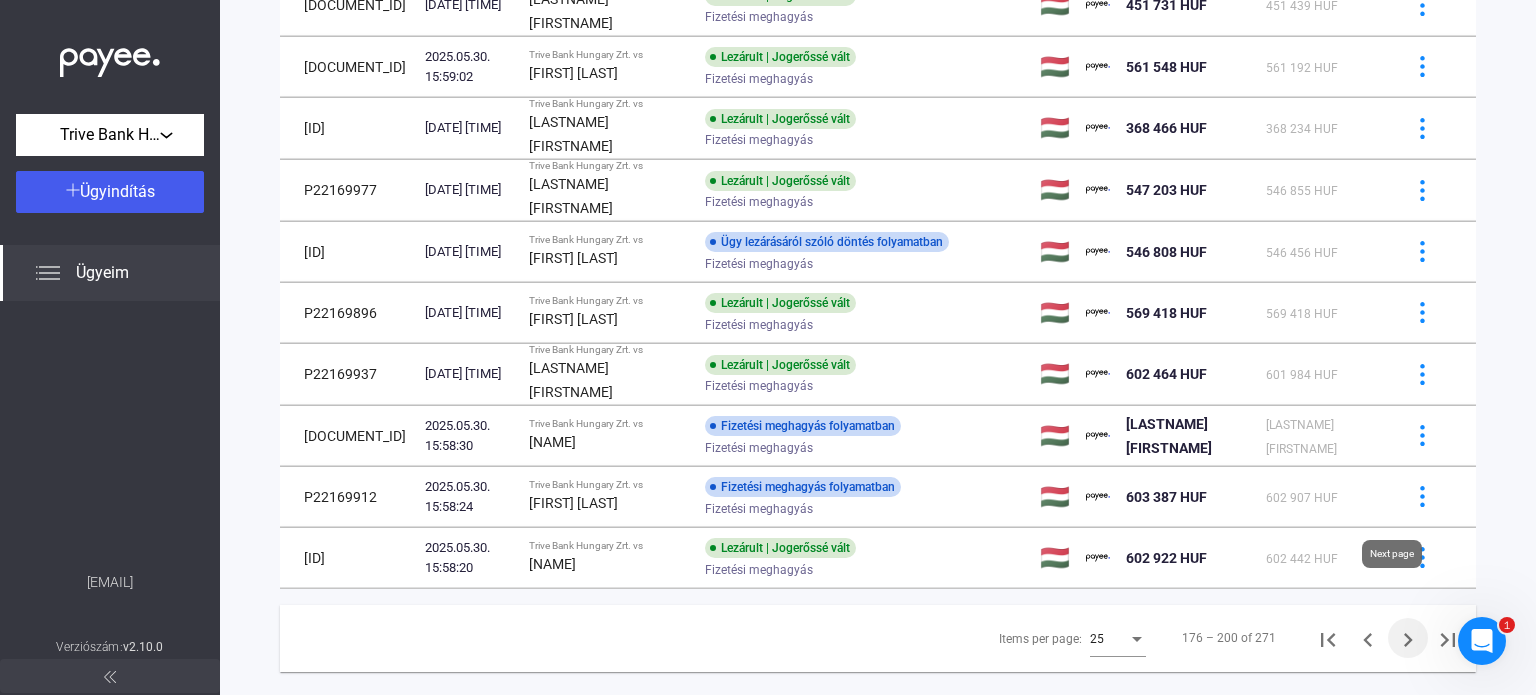 click 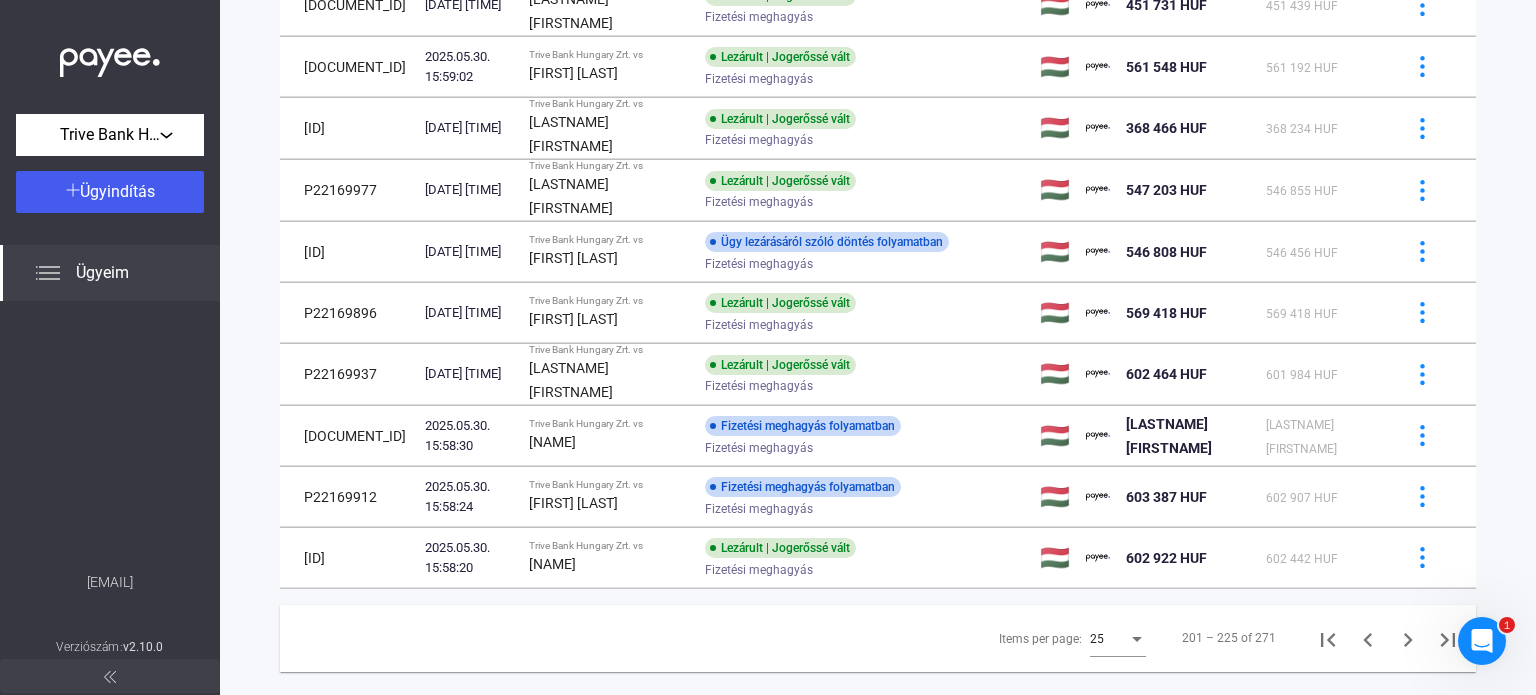 scroll, scrollTop: 95, scrollLeft: 0, axis: vertical 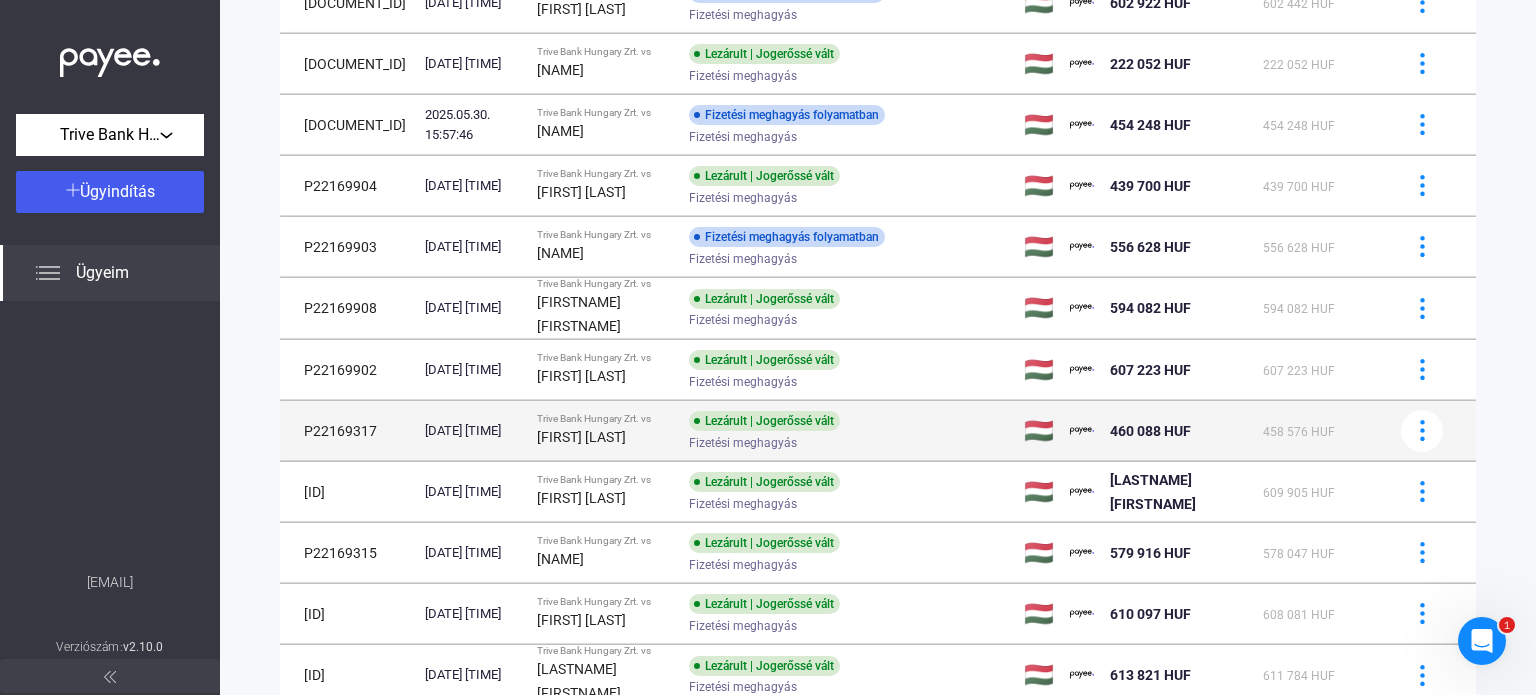 click on "Lezárult | Jogerőssé vált  Fizetési meghagyás" at bounding box center (848, 430) 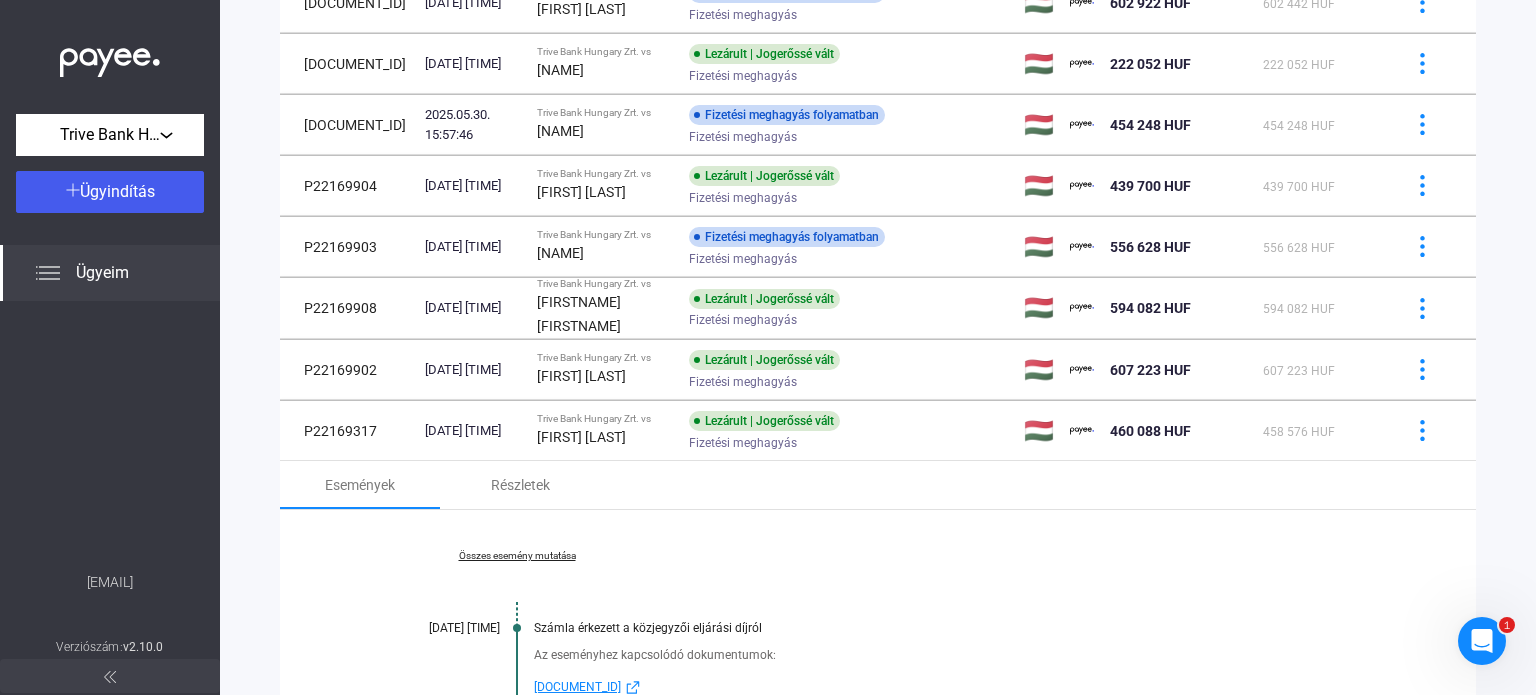 click on "Összes esemény mutatása" at bounding box center [517, 556] 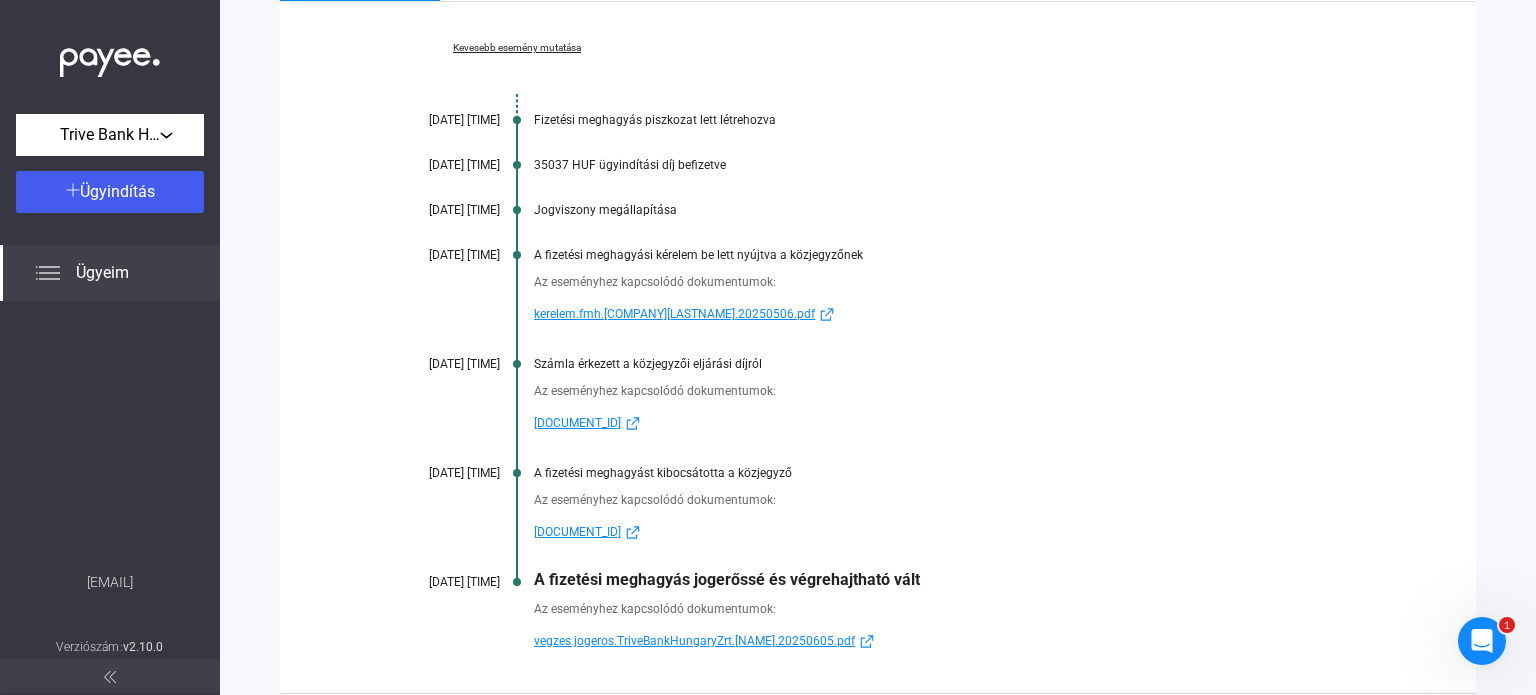 scroll, scrollTop: 971, scrollLeft: 0, axis: vertical 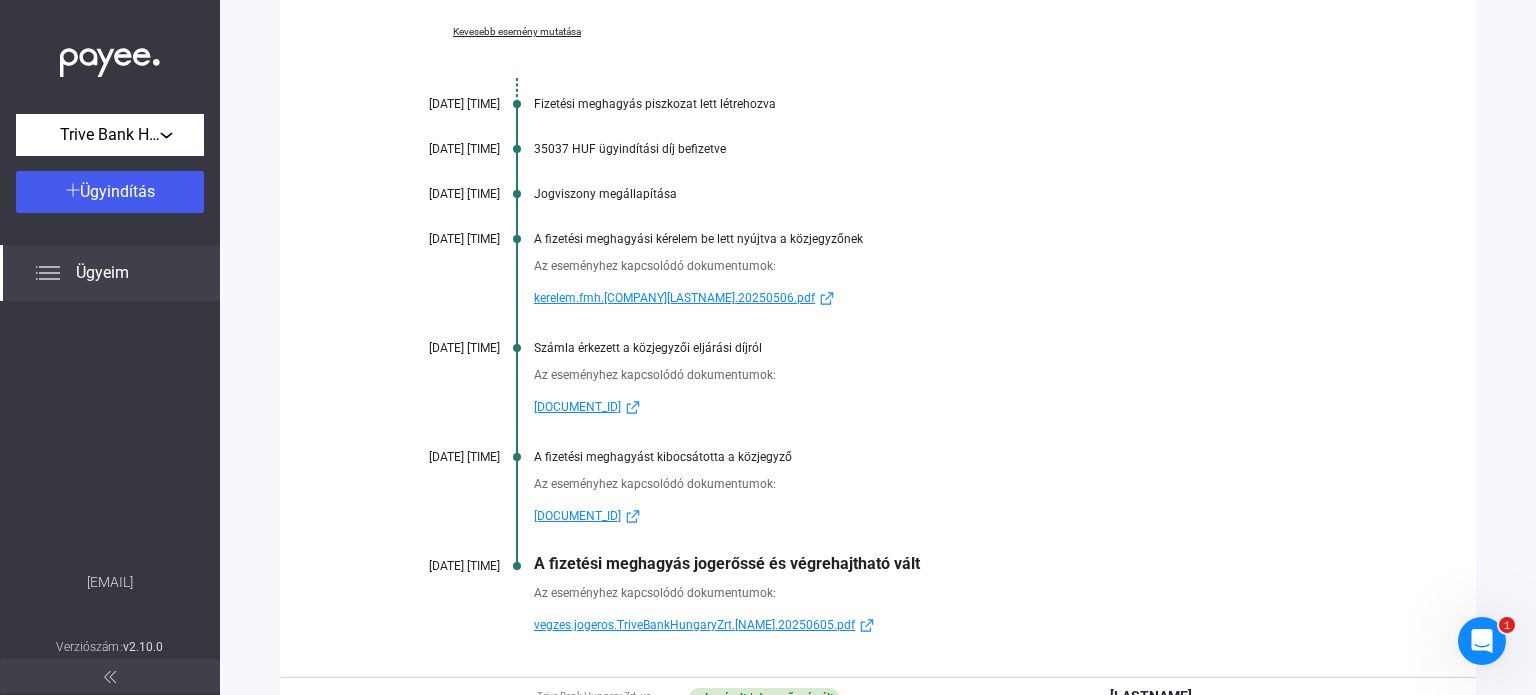 click on "[DOCUMENT_ID]" at bounding box center (577, 407) 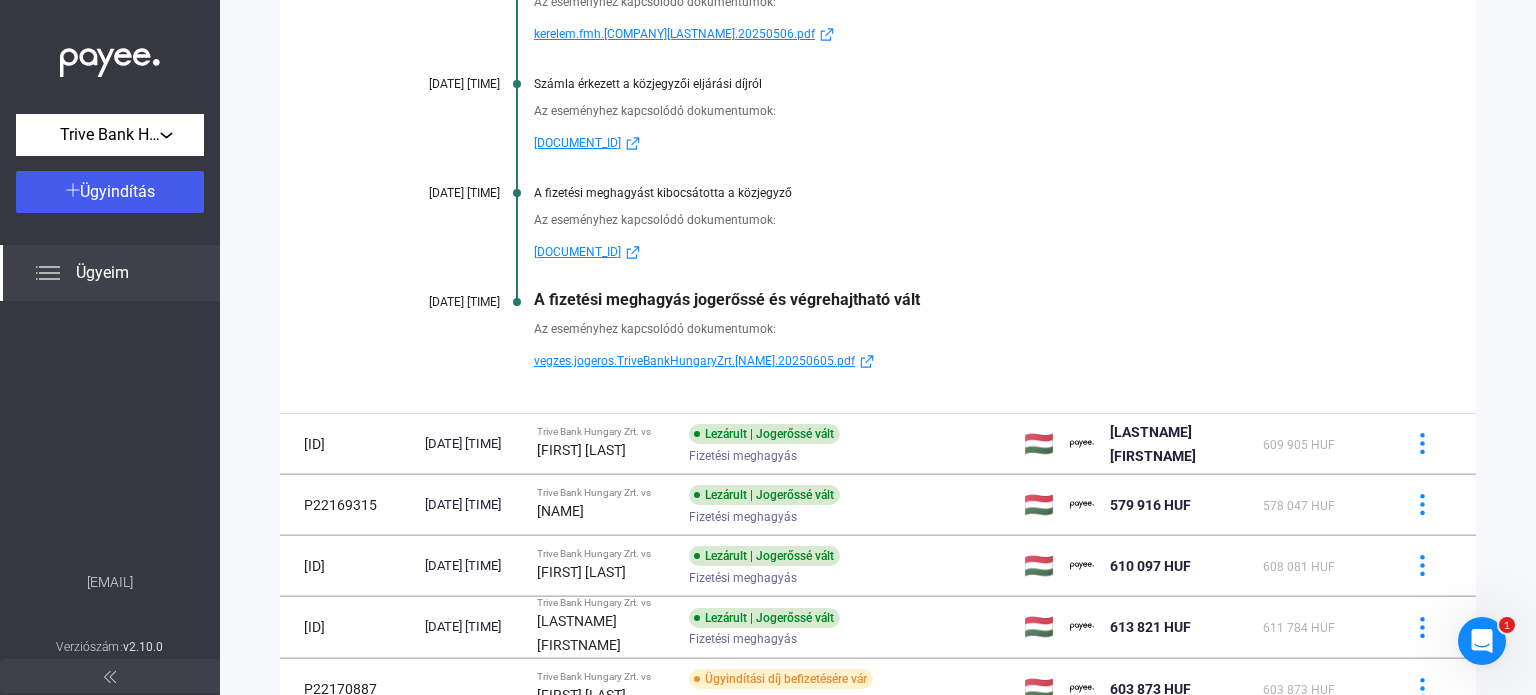 scroll, scrollTop: 1238, scrollLeft: 0, axis: vertical 